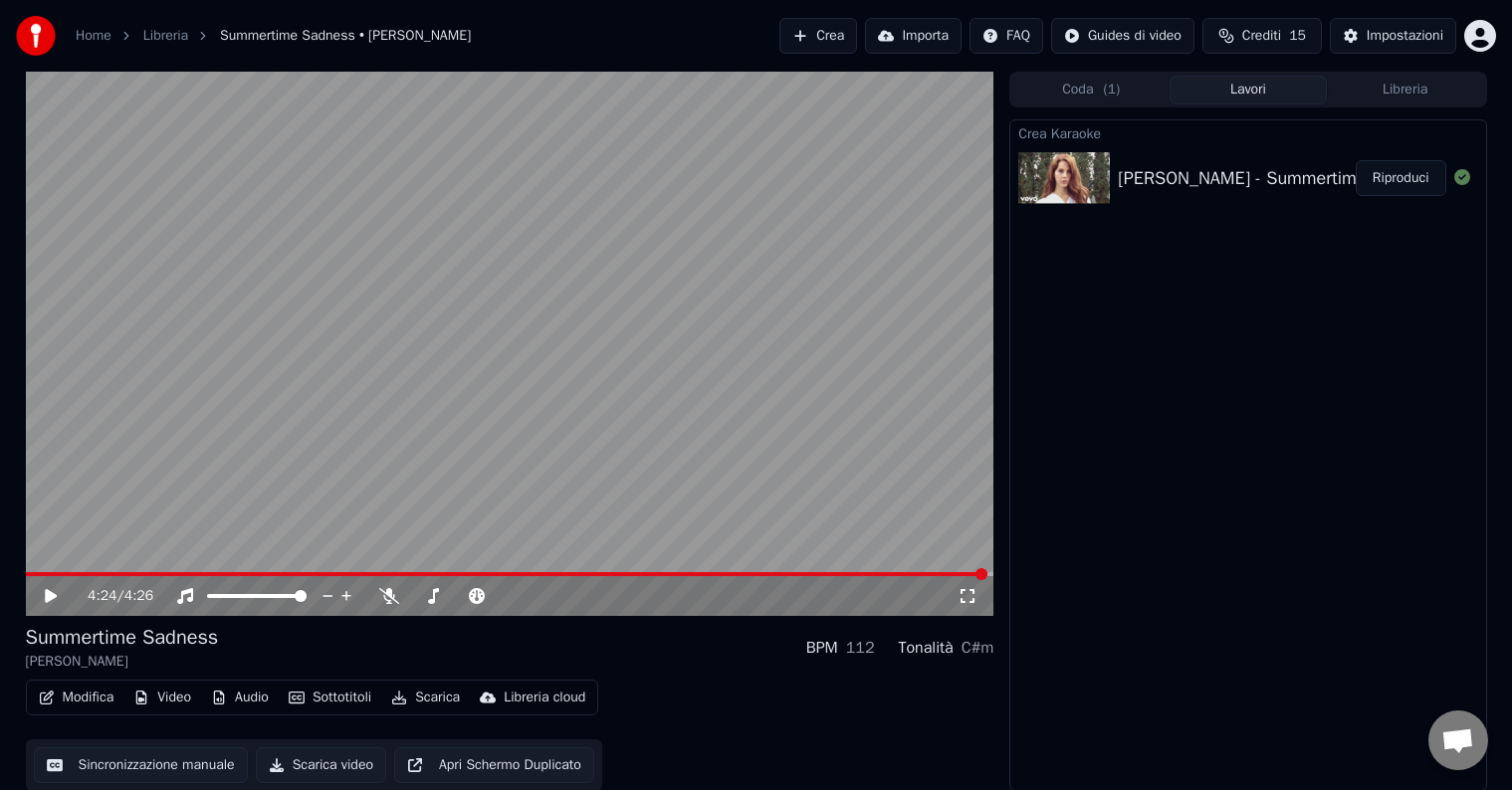 scroll, scrollTop: 0, scrollLeft: 0, axis: both 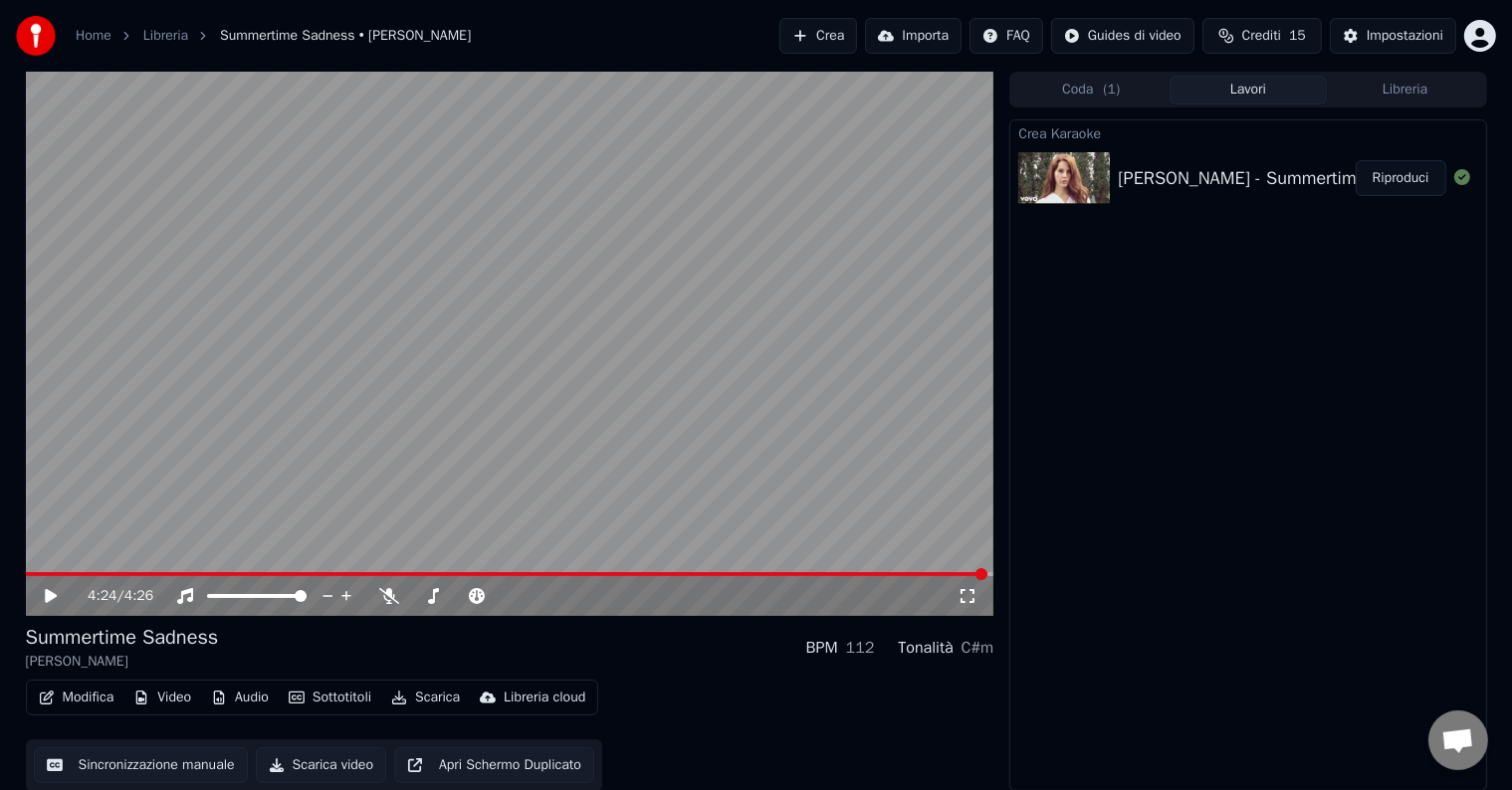 click 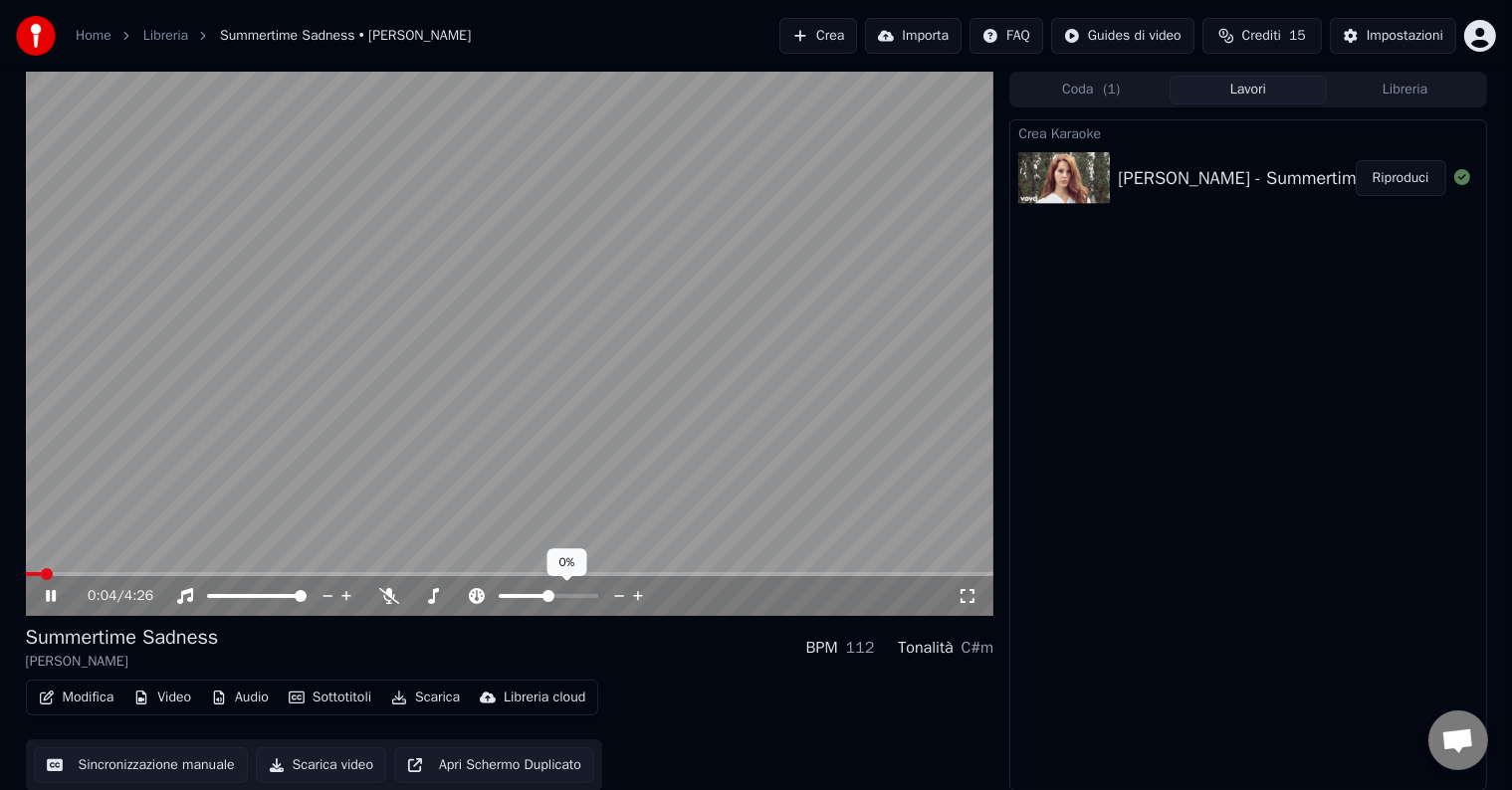 click 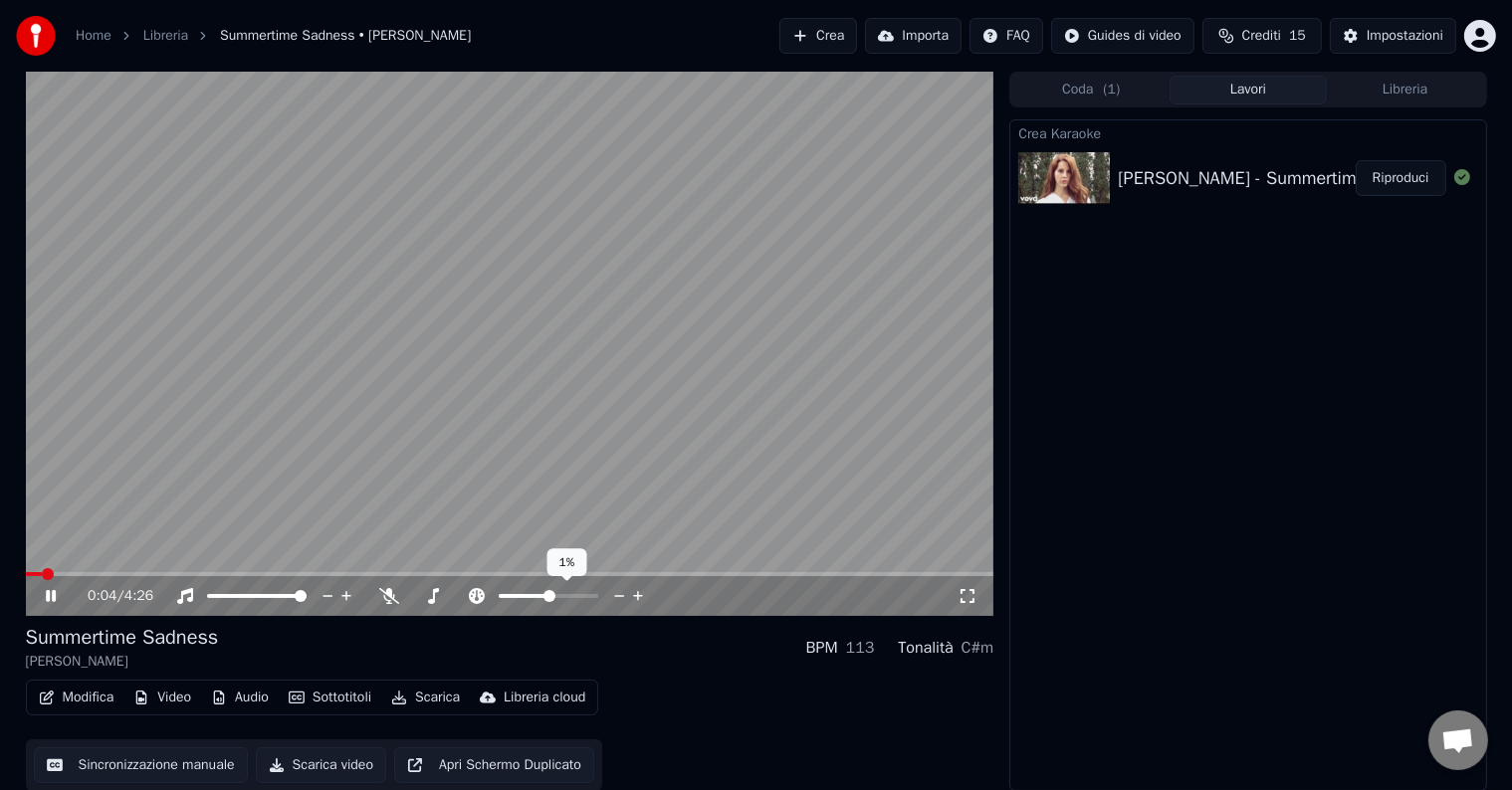 click 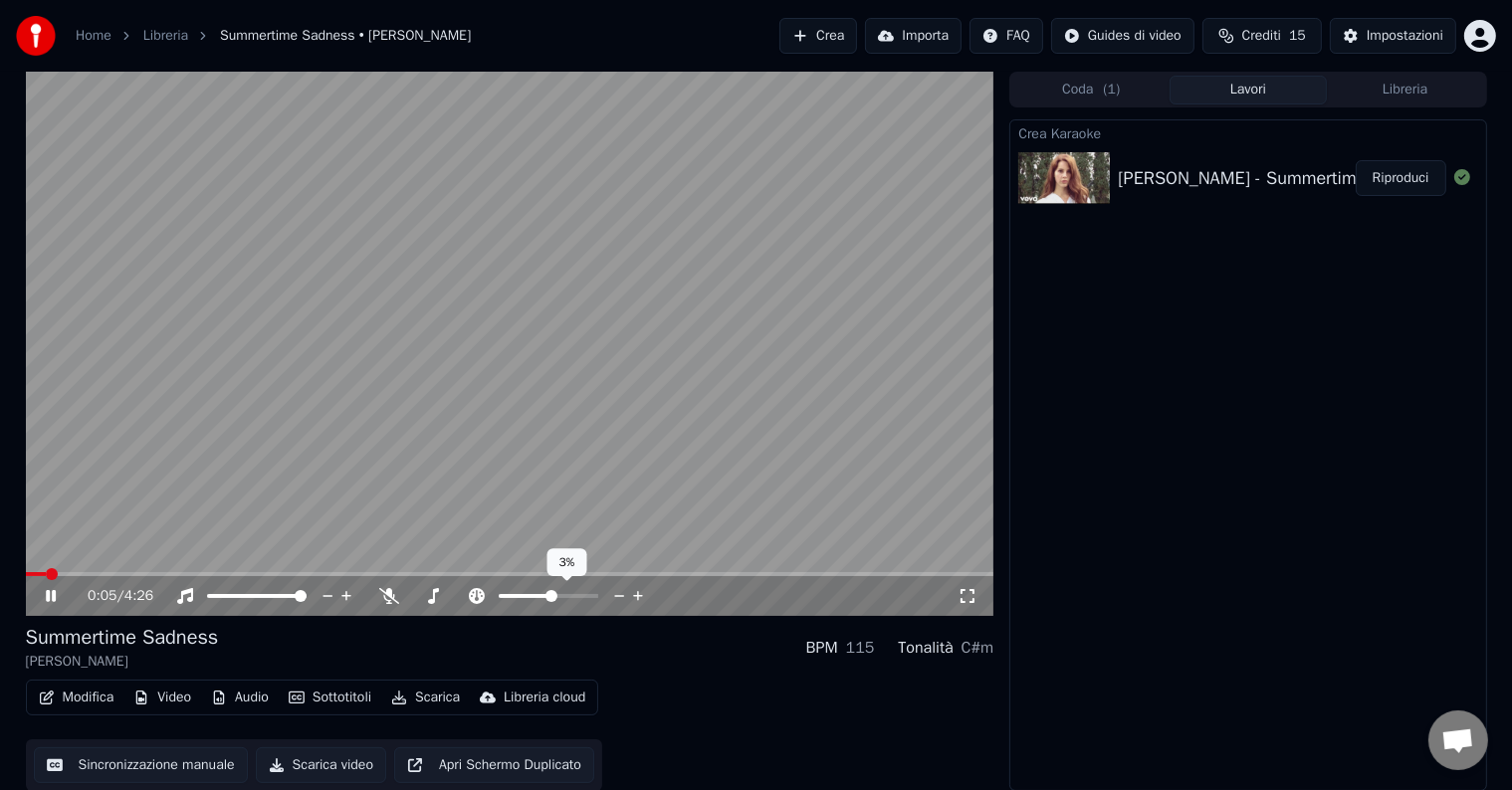 click 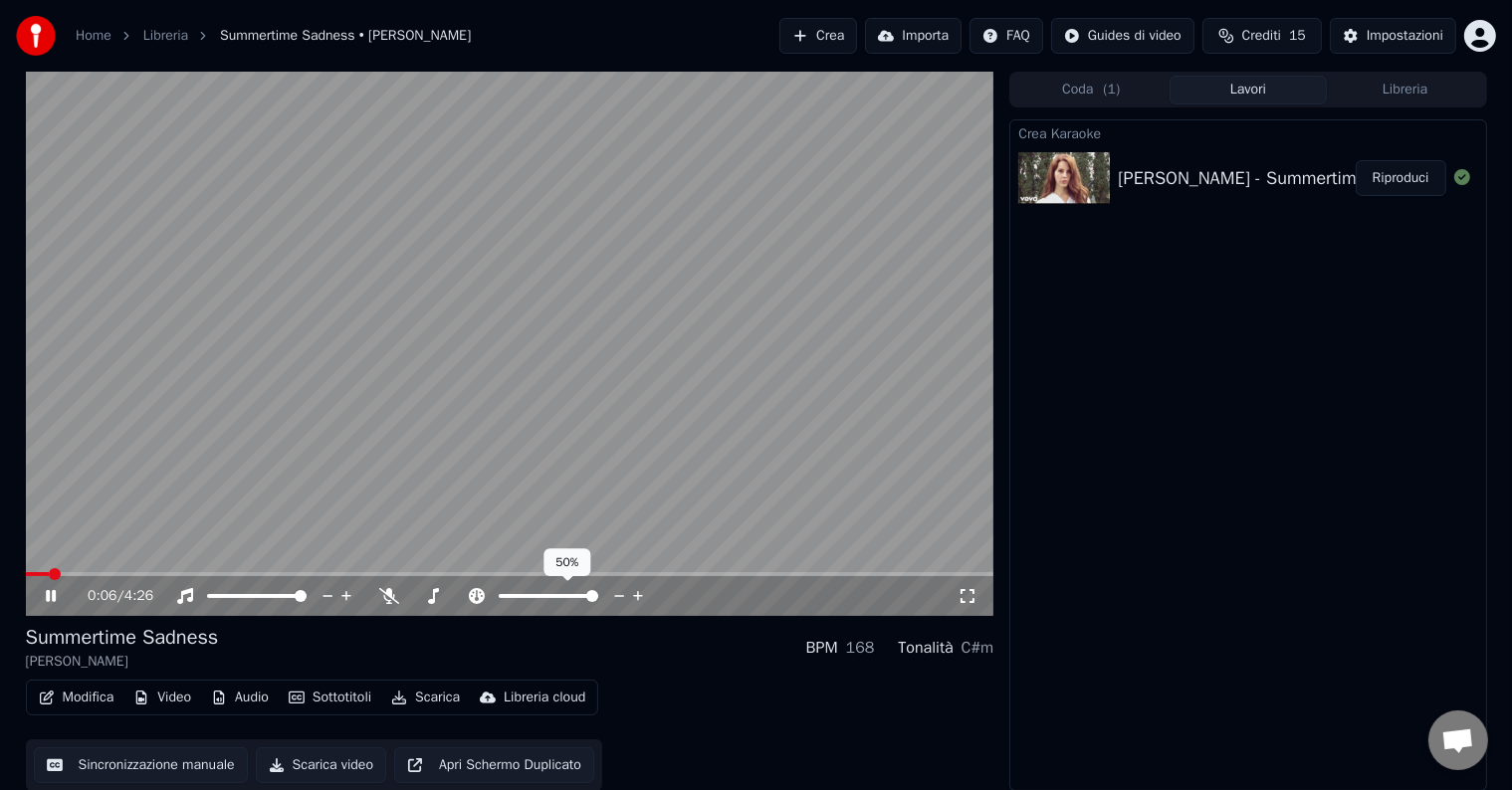 click at bounding box center [592, 596] 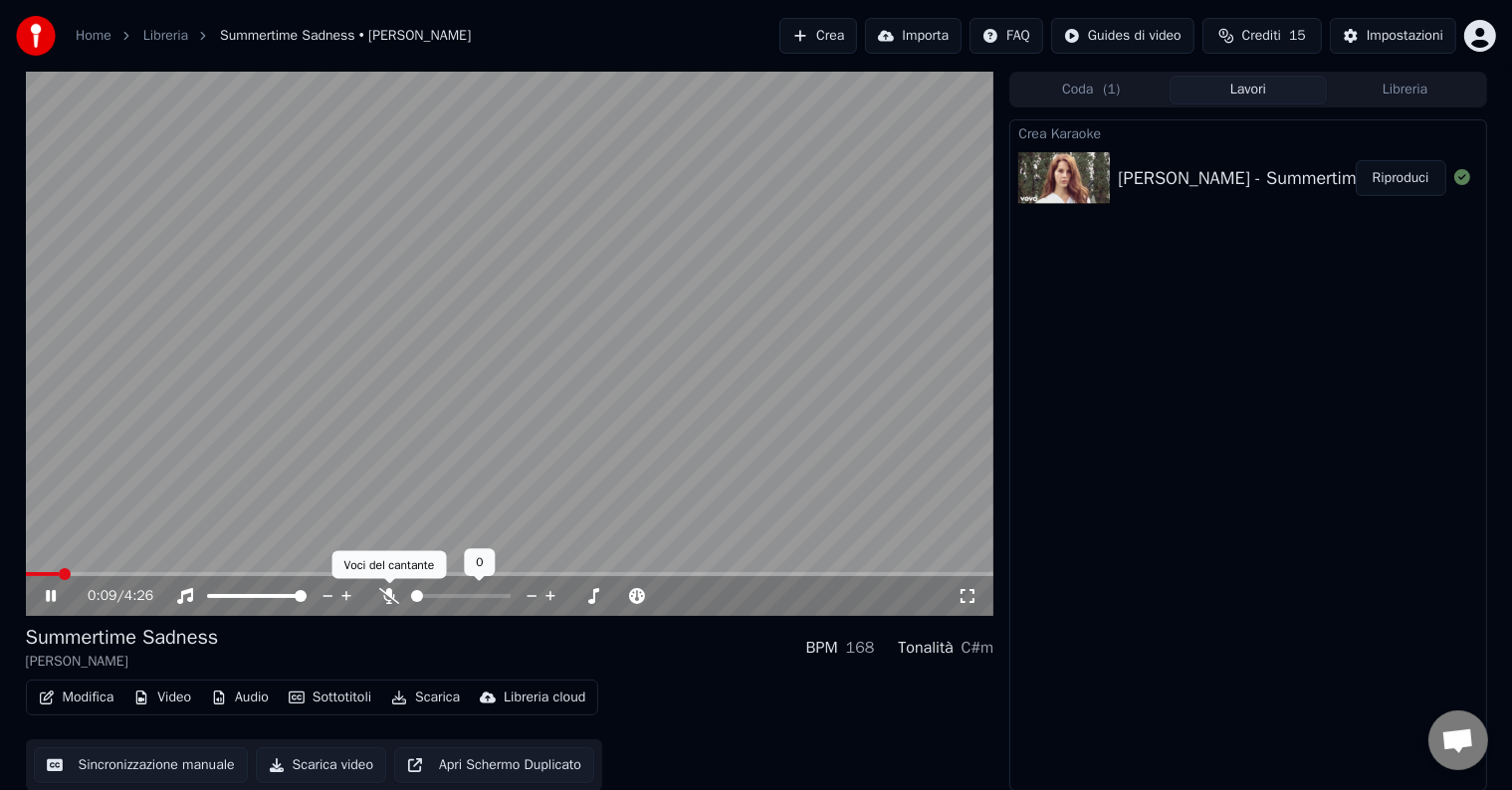 click 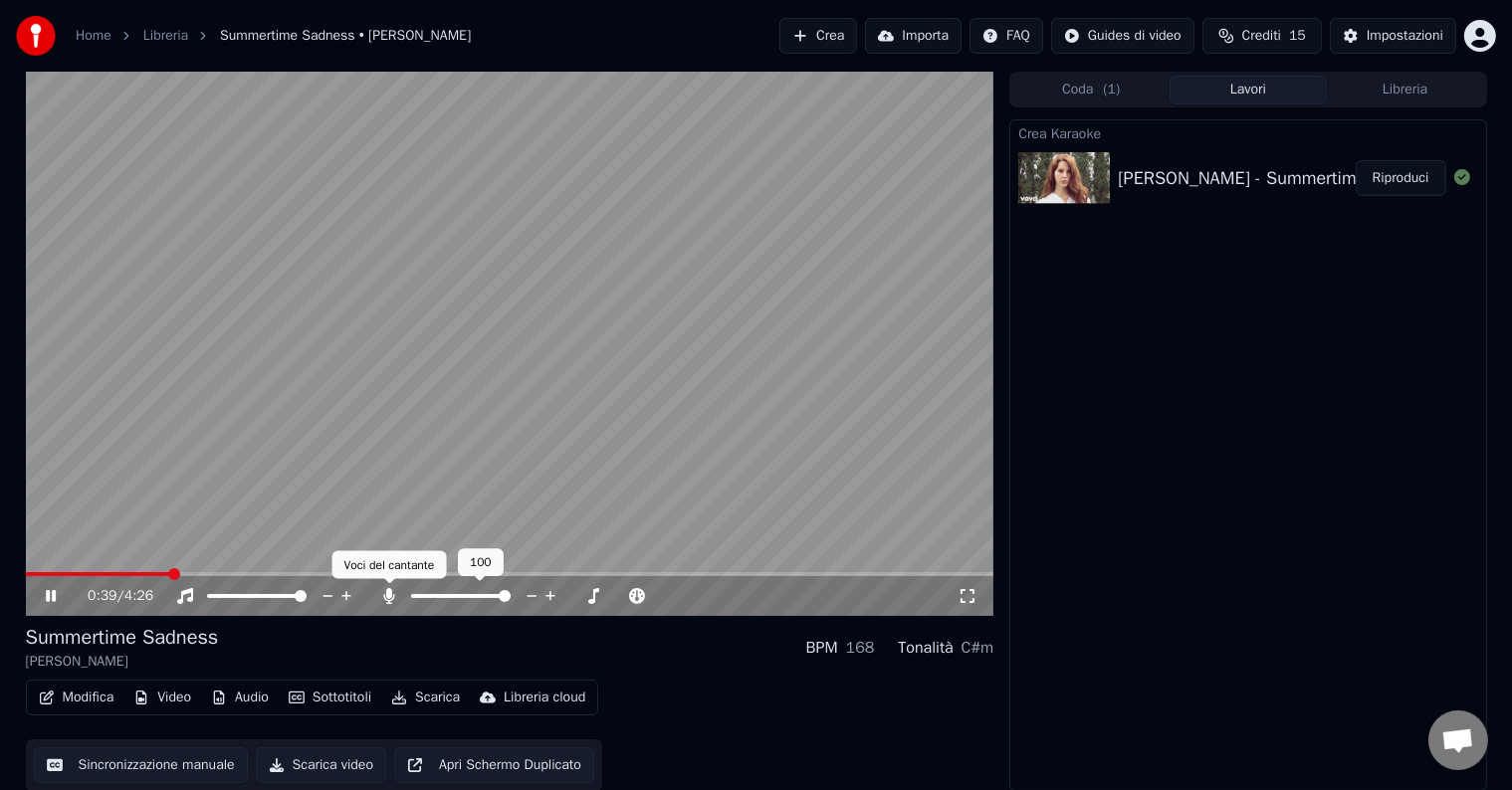 click 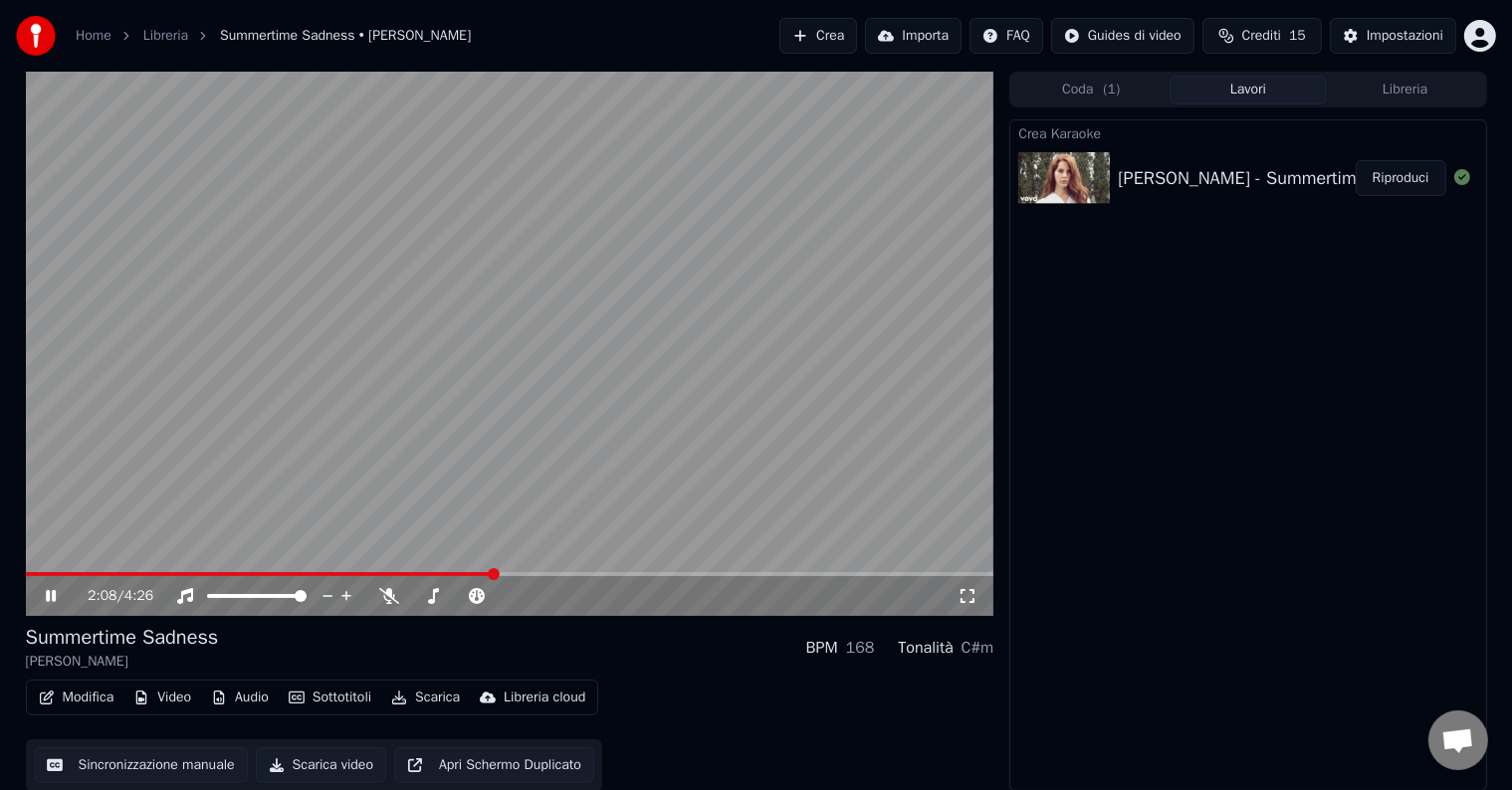 click on "2:08  /  4:26" at bounding box center (510, 596) 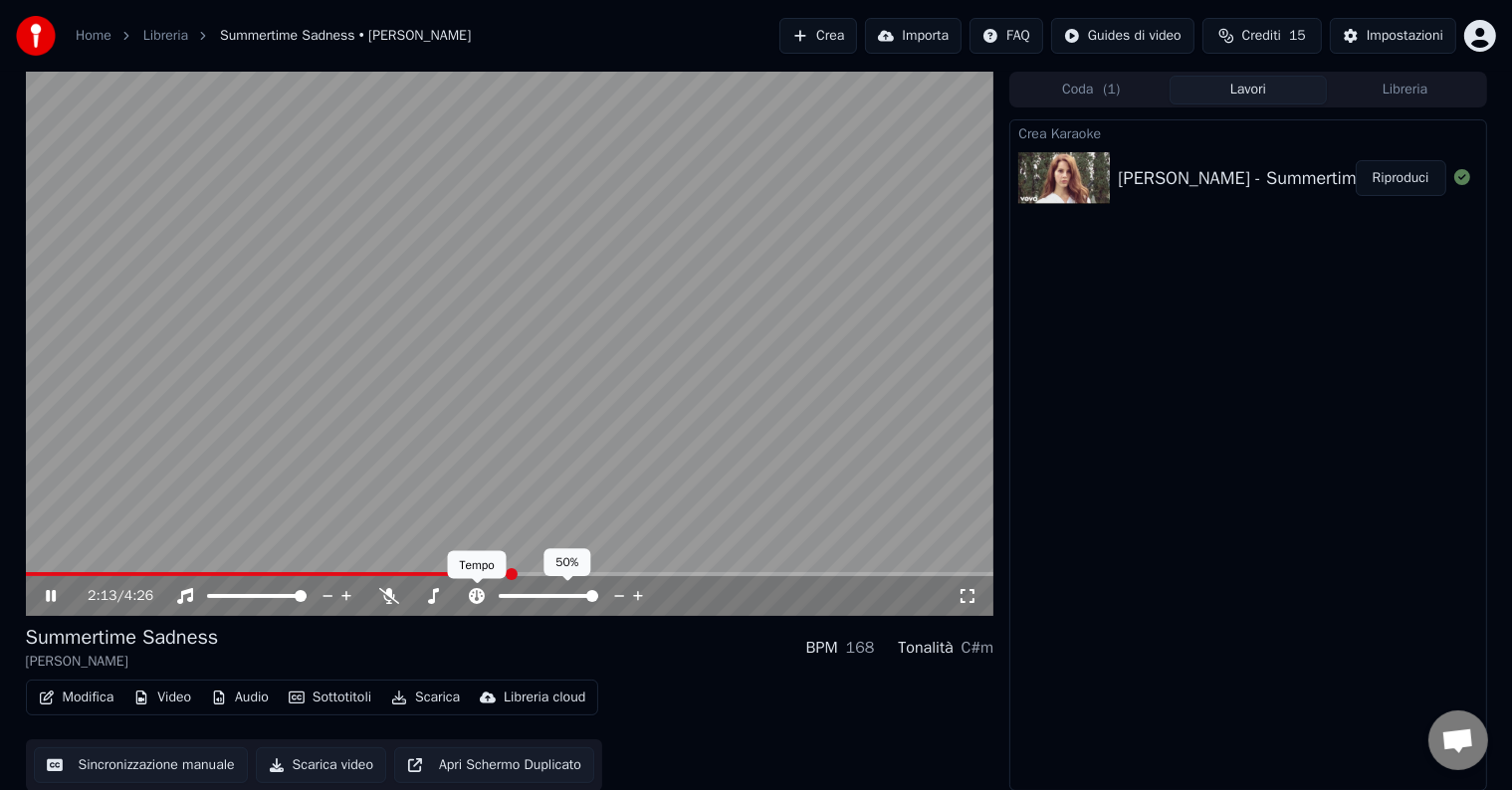 click 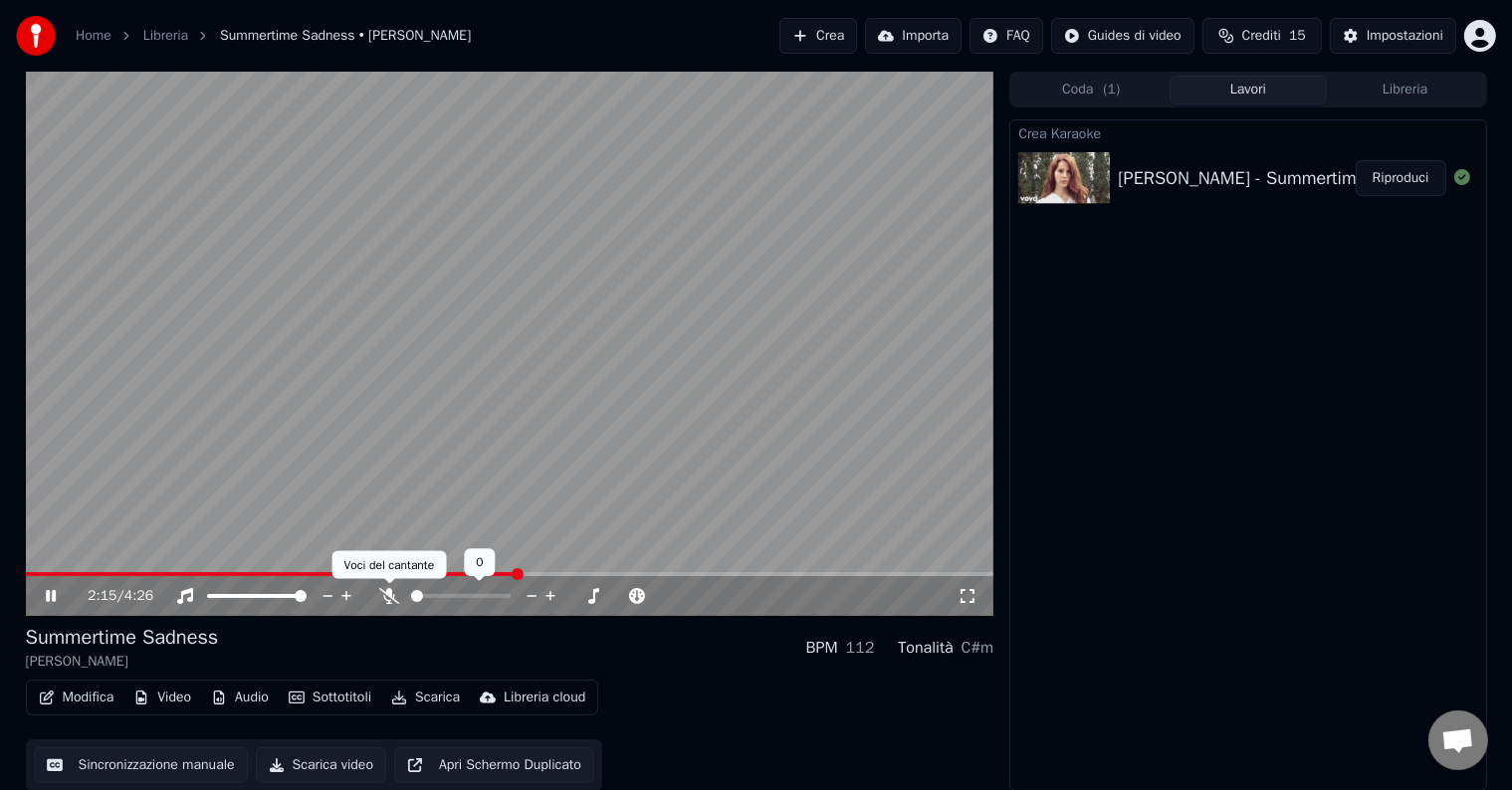 click 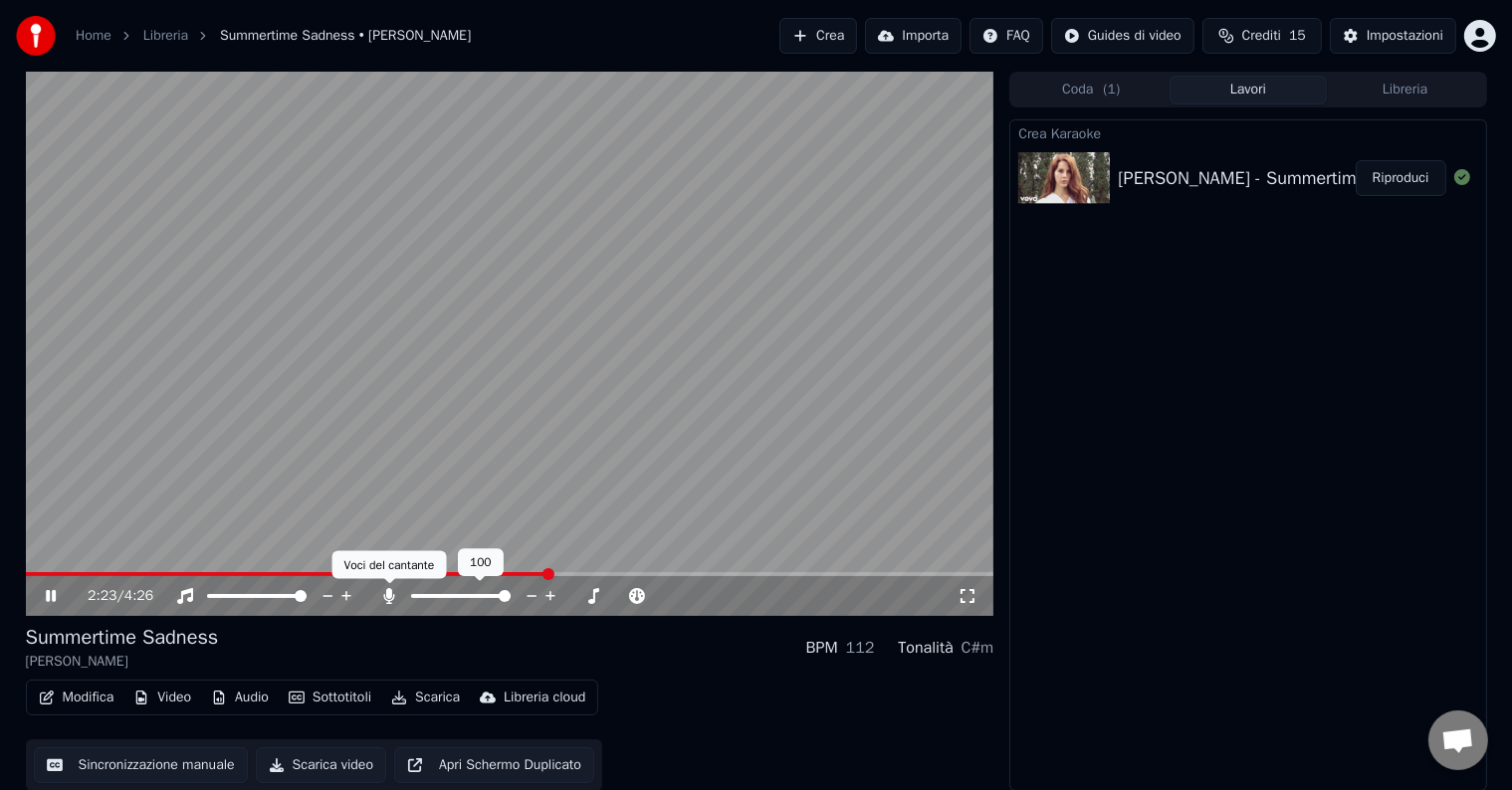 click 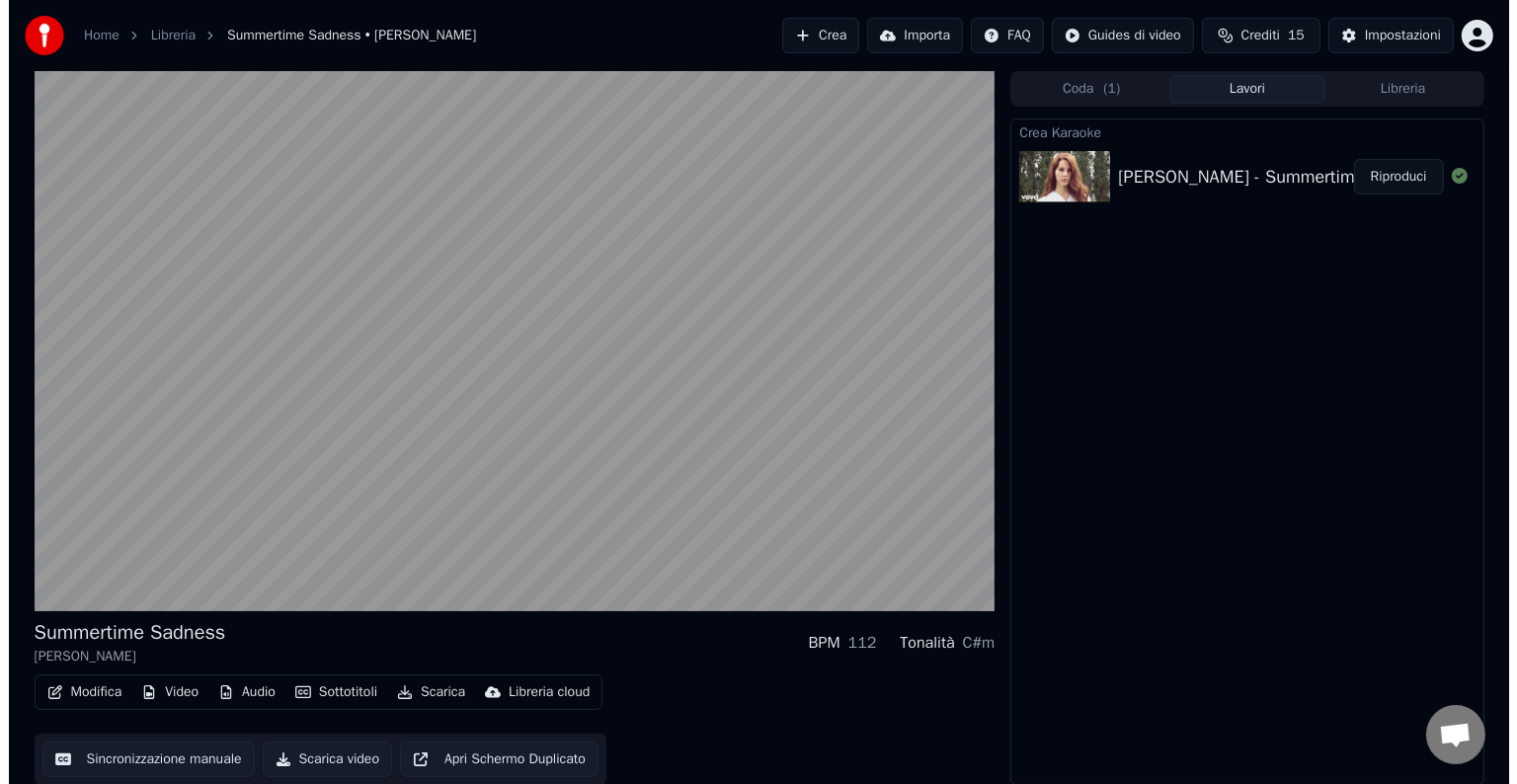 scroll, scrollTop: 1, scrollLeft: 0, axis: vertical 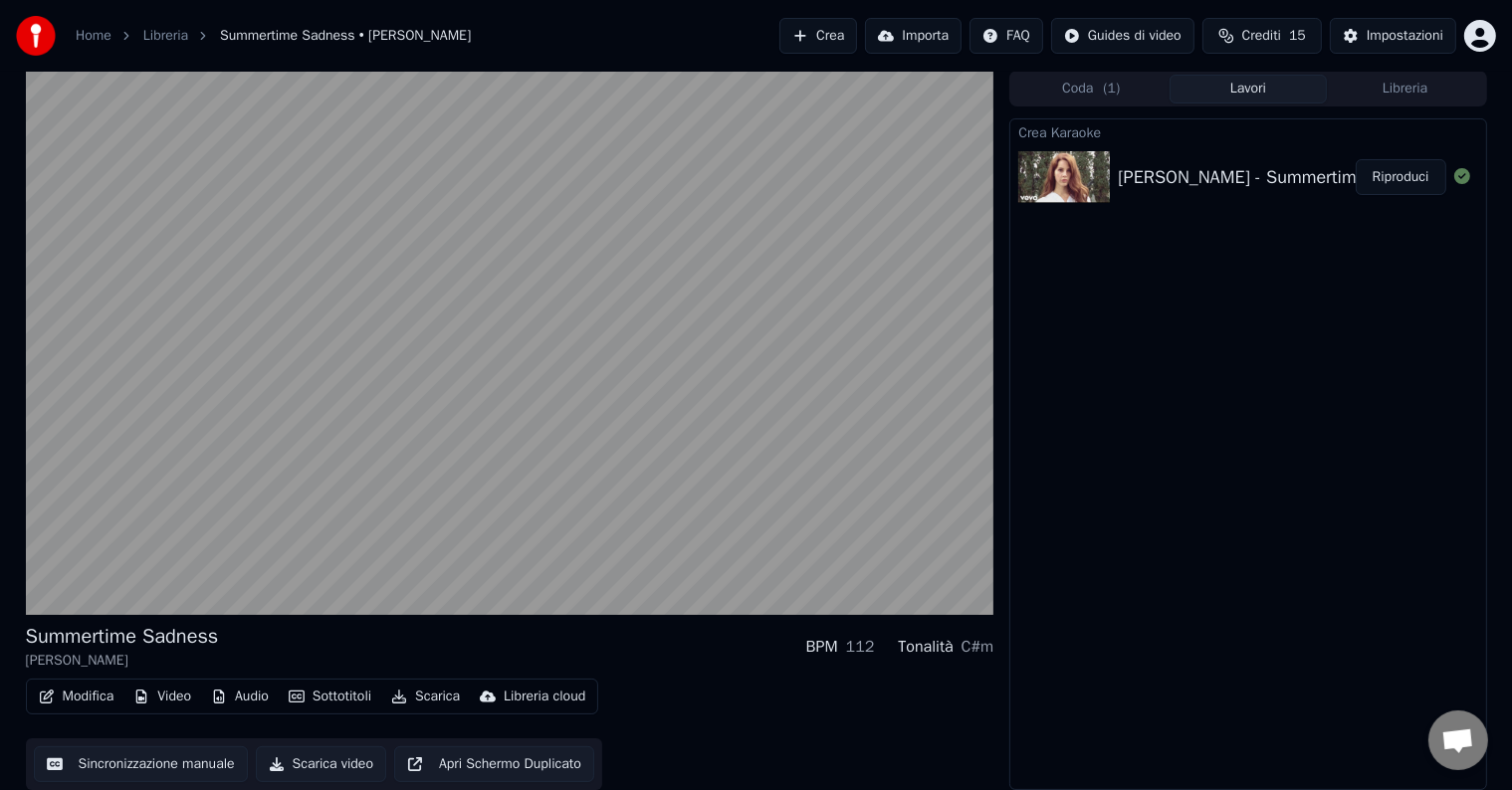 click on "Modifica Video Audio Sottotitoli Scarica Libreria cloud" at bounding box center [313, 696] 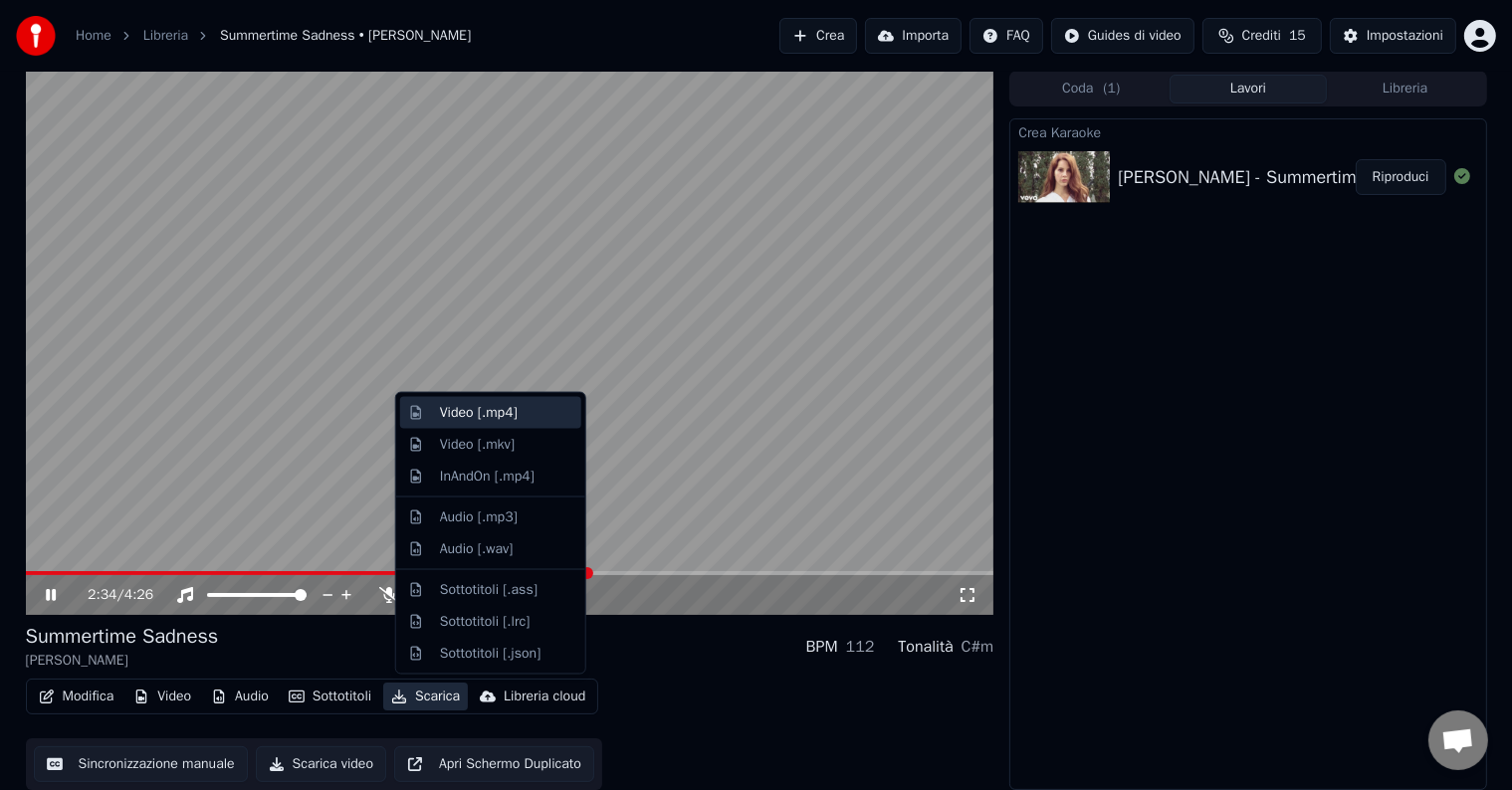 click on "Video [.mp4]" at bounding box center [507, 413] 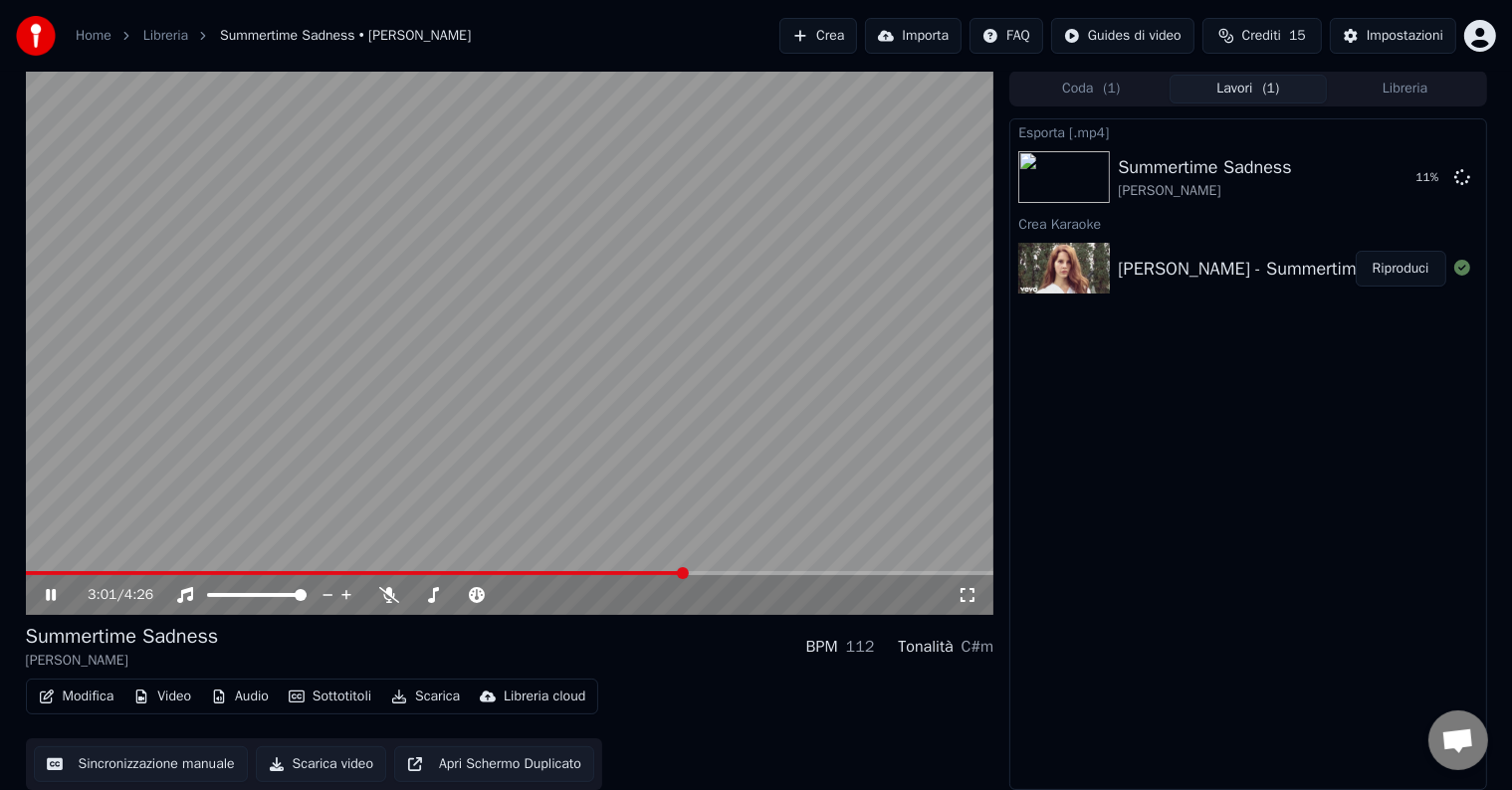 click 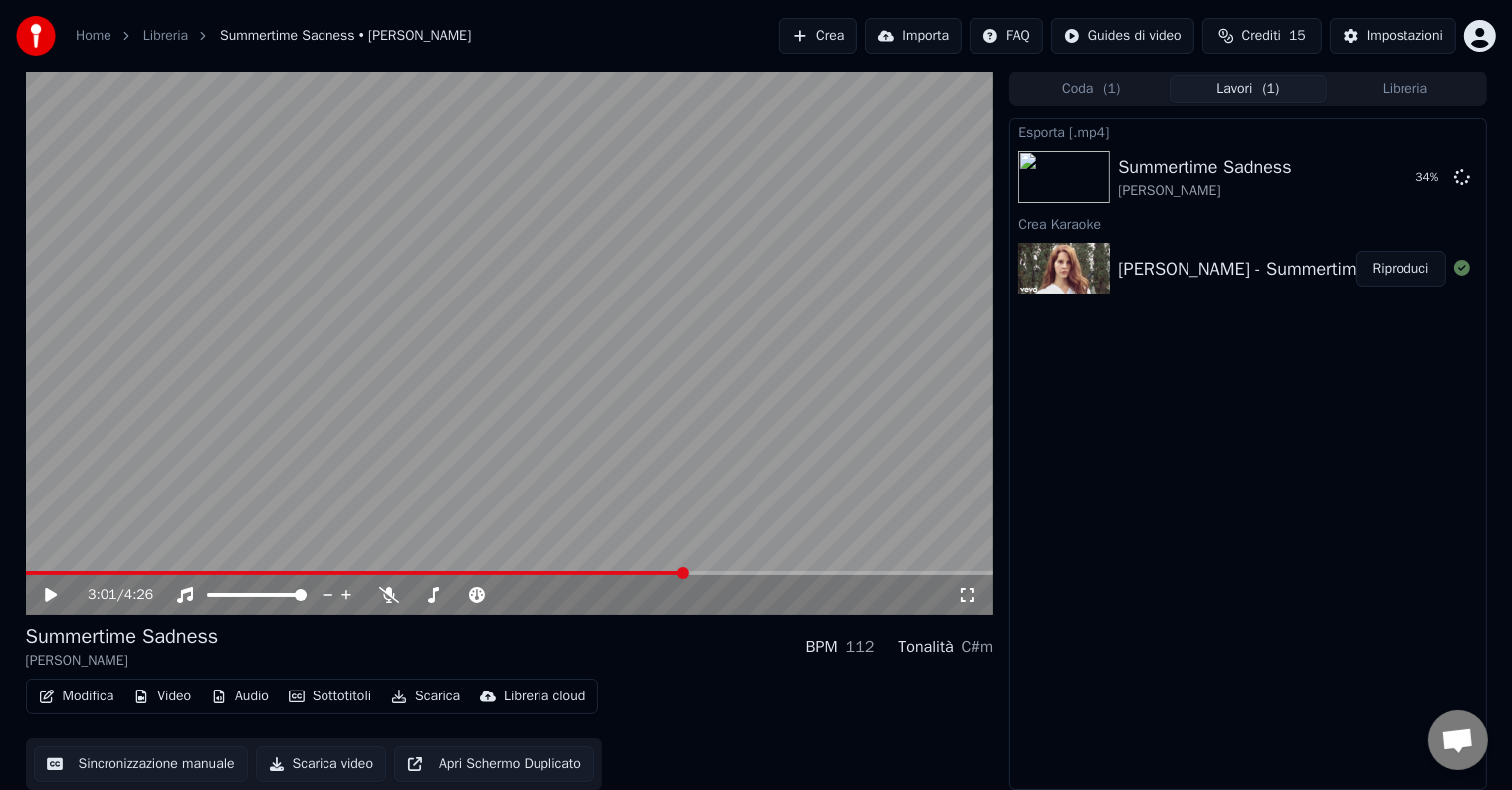 click on "Crea" at bounding box center [818, 36] 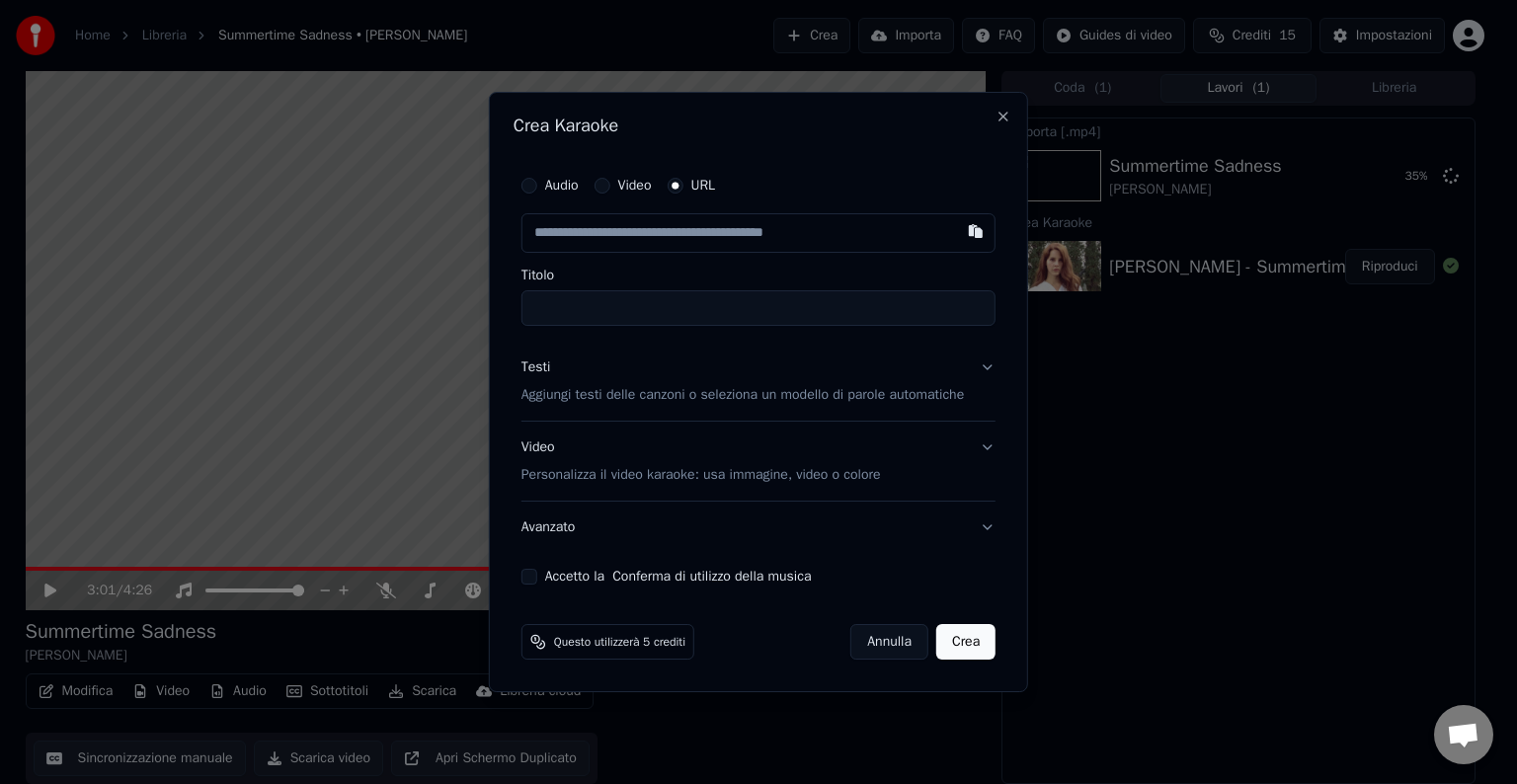 click at bounding box center [758, 233] 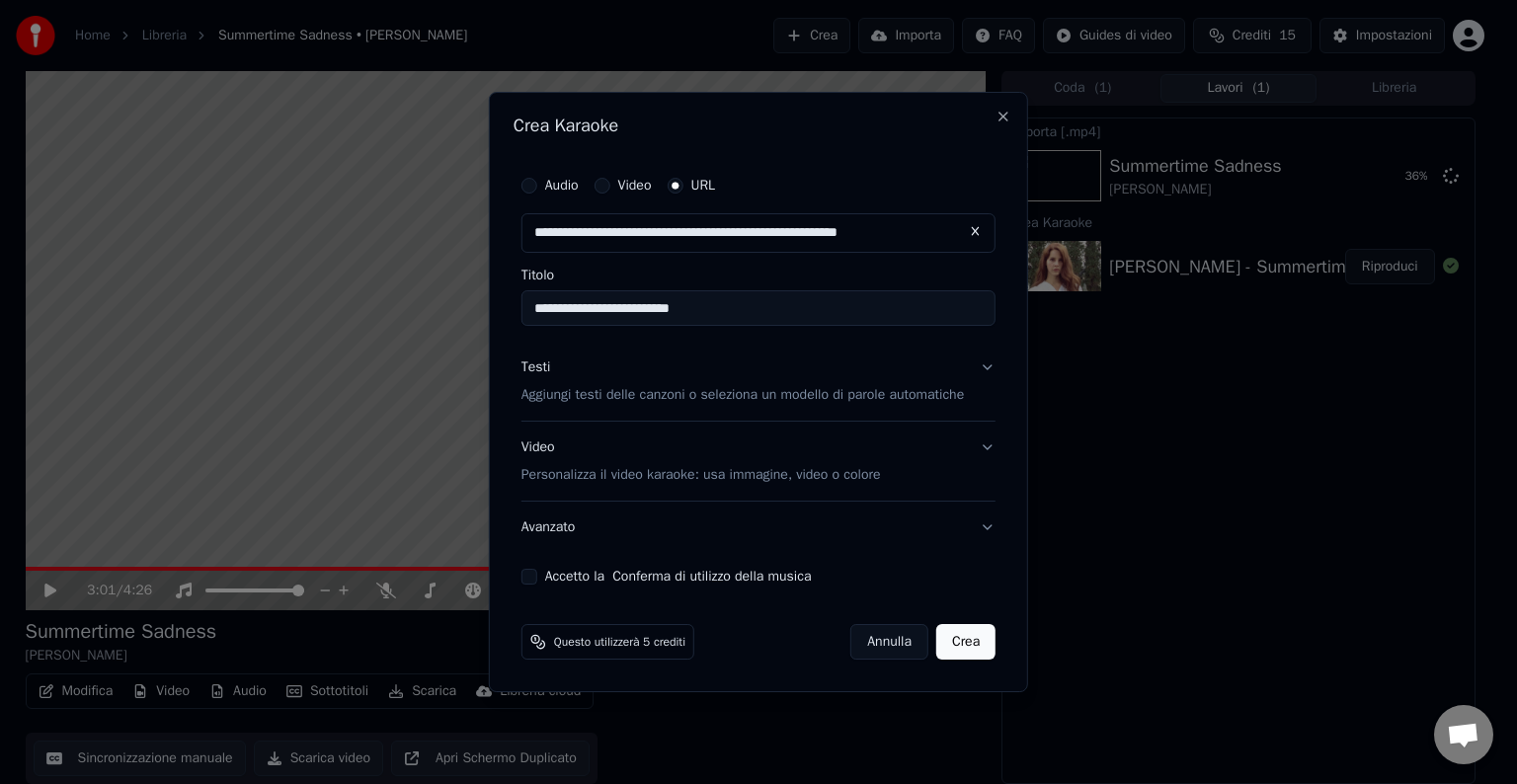 type on "**********" 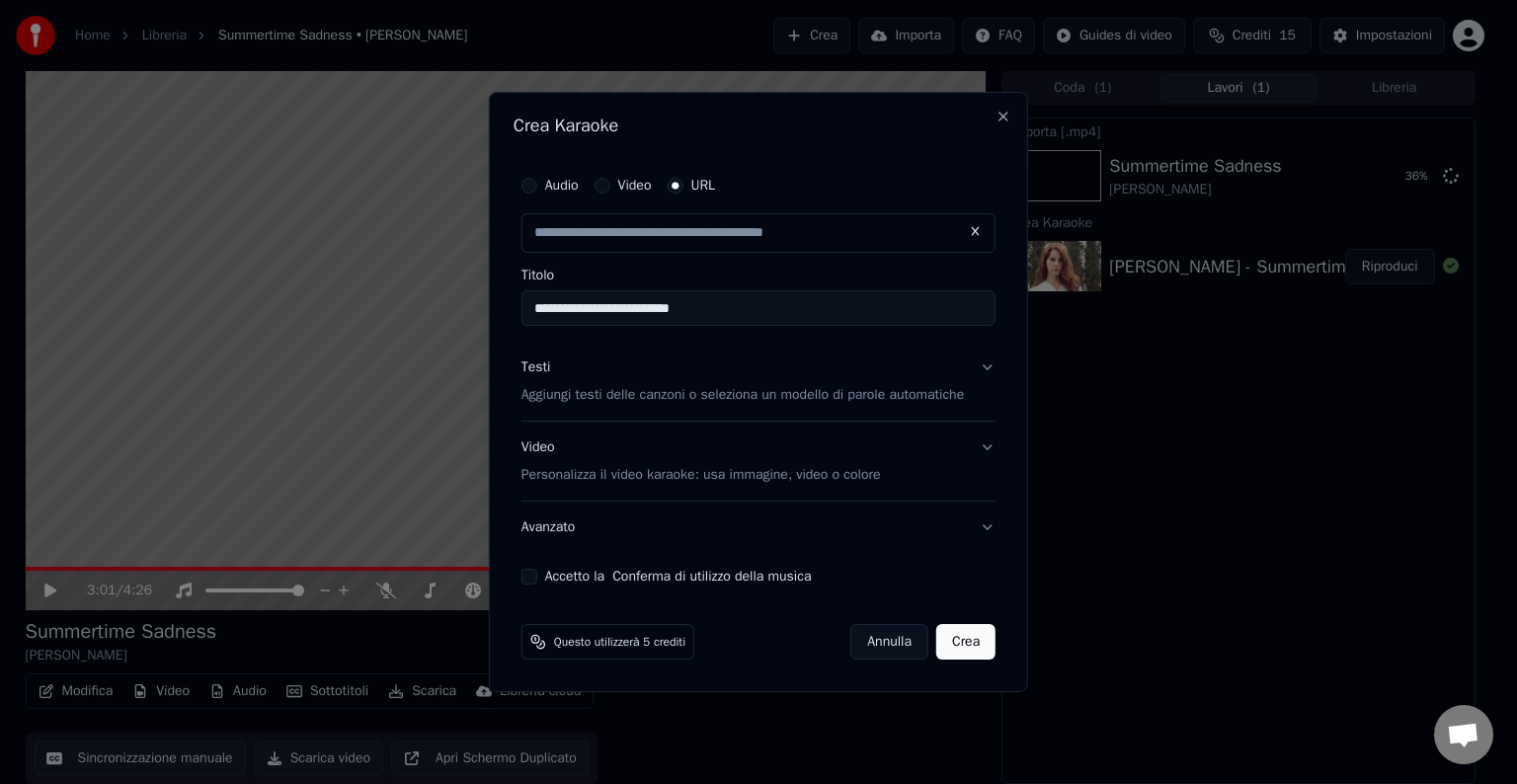 type on "**********" 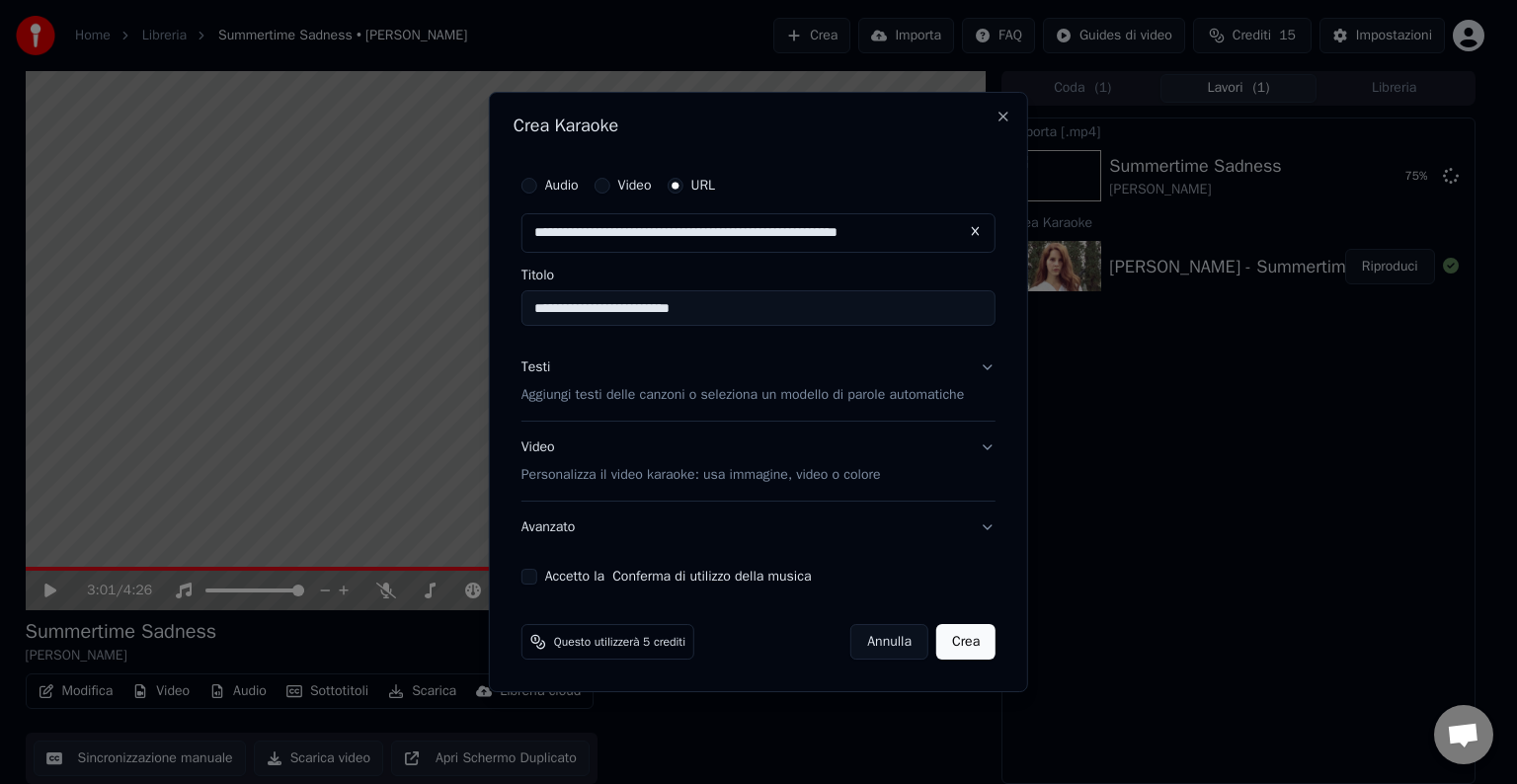 click on "Accetto la   Conferma di utilizzo della musica" at bounding box center [529, 577] 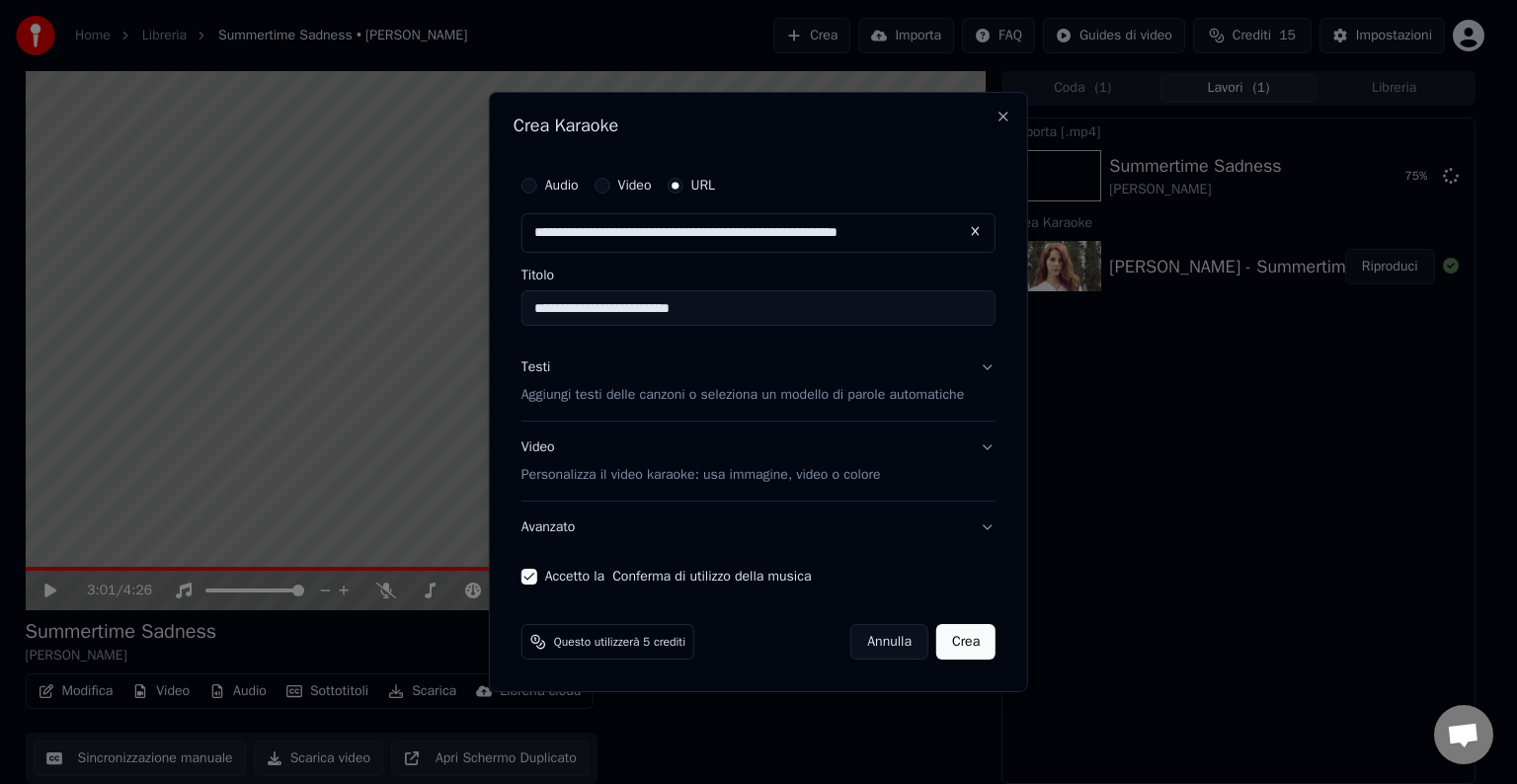 click on "Testi Aggiungi testi delle canzoni o seleziona un modello di parole automatiche" at bounding box center [758, 381] 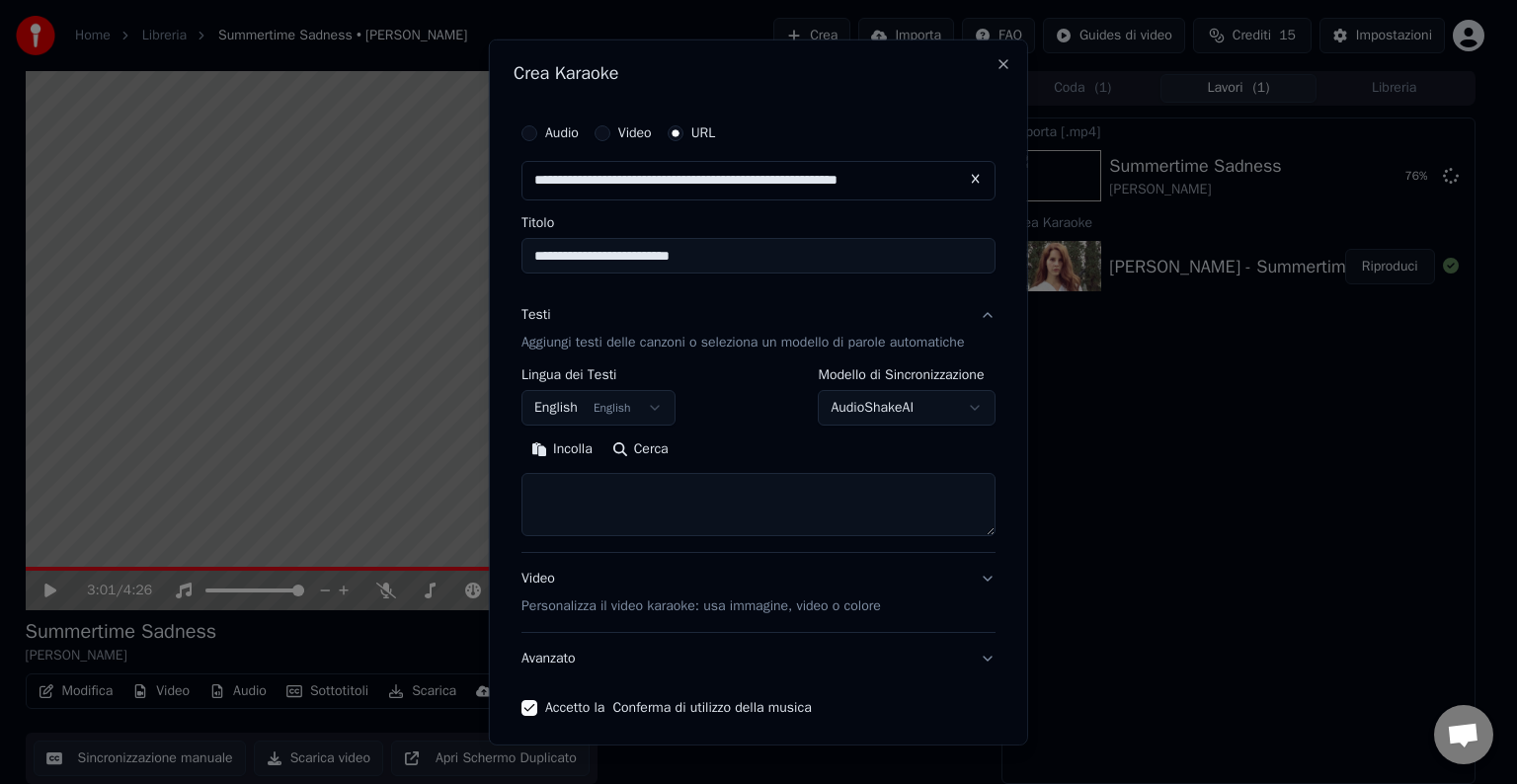 click at bounding box center (758, 505) 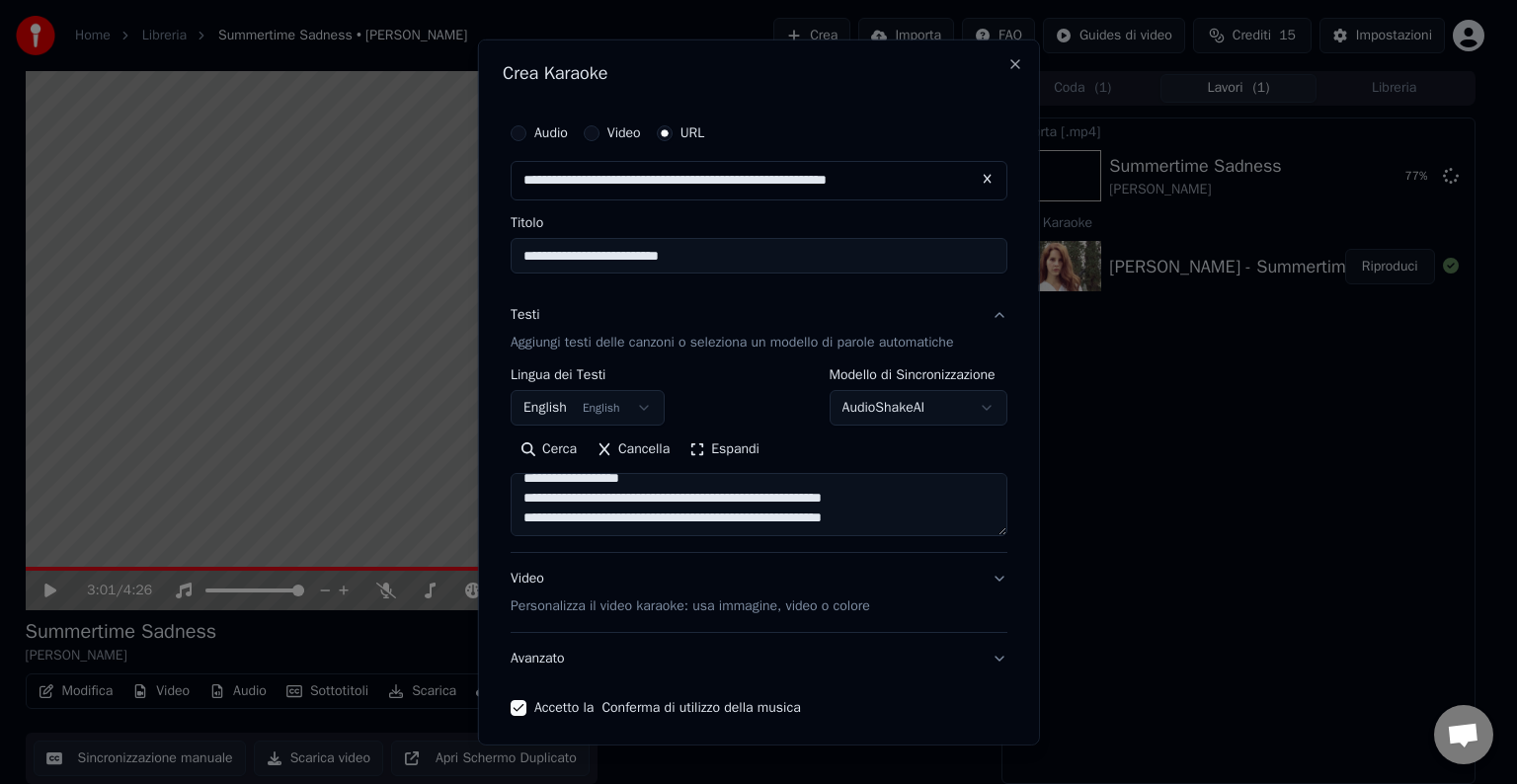 scroll, scrollTop: 803, scrollLeft: 0, axis: vertical 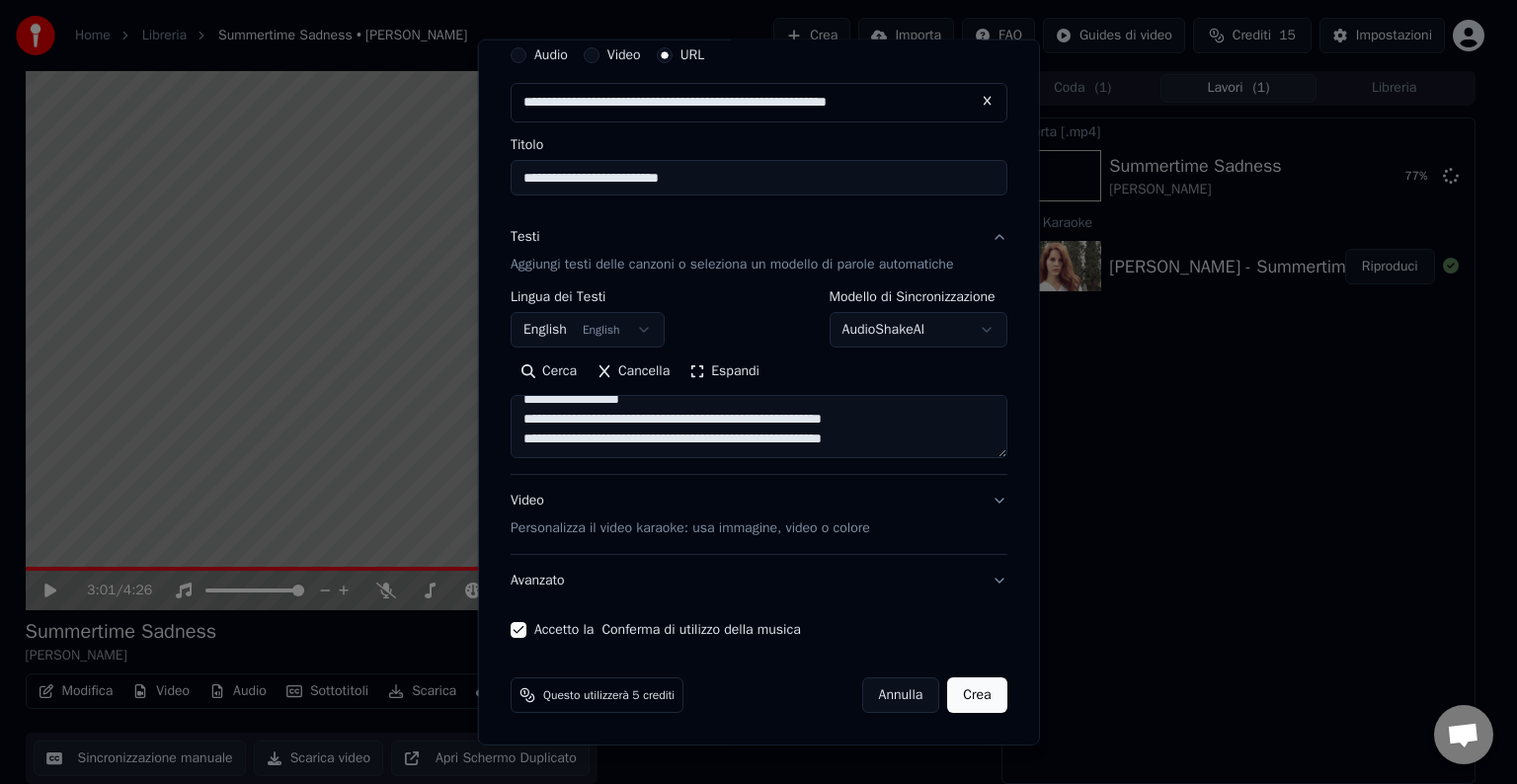 type on "**********" 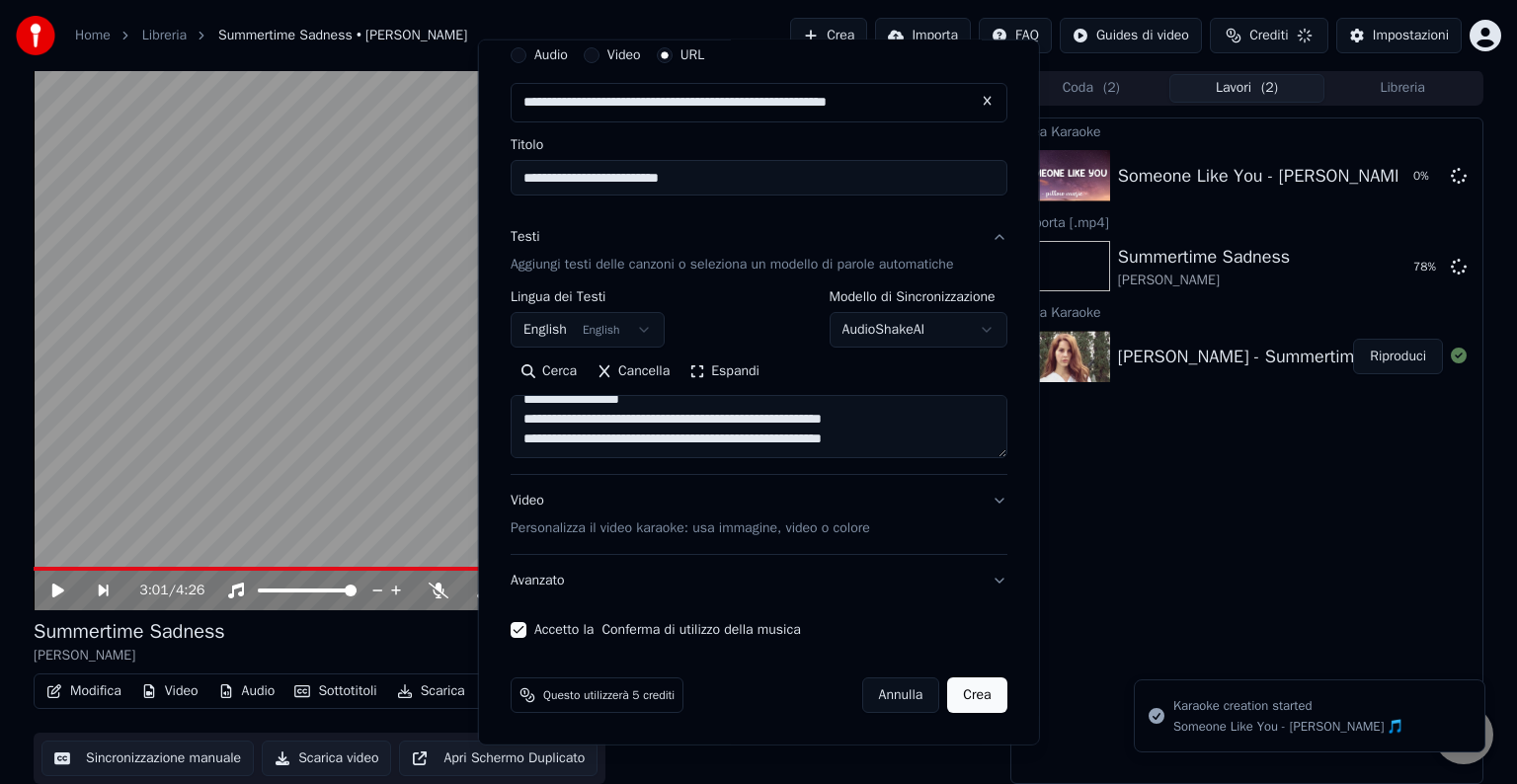 type 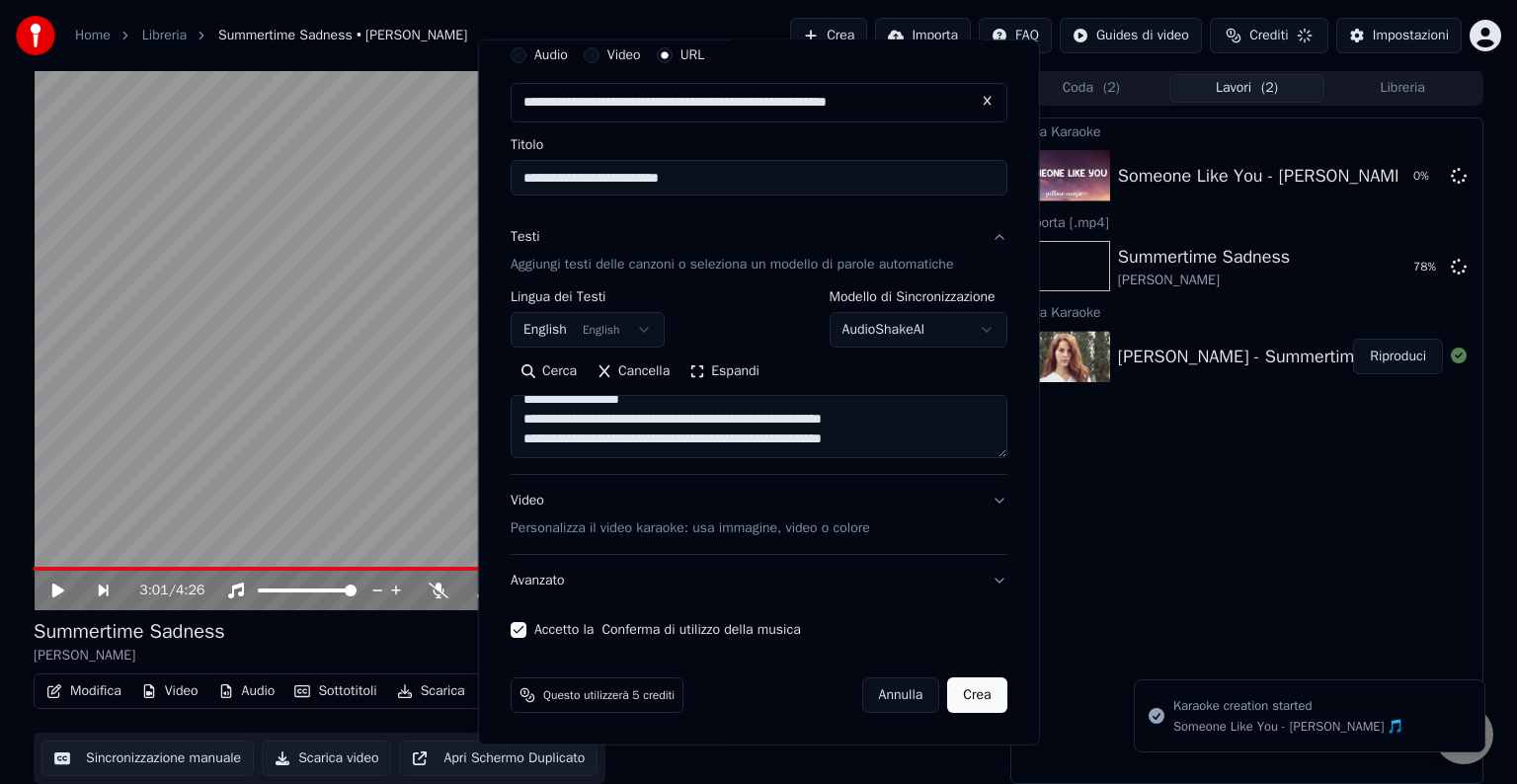type 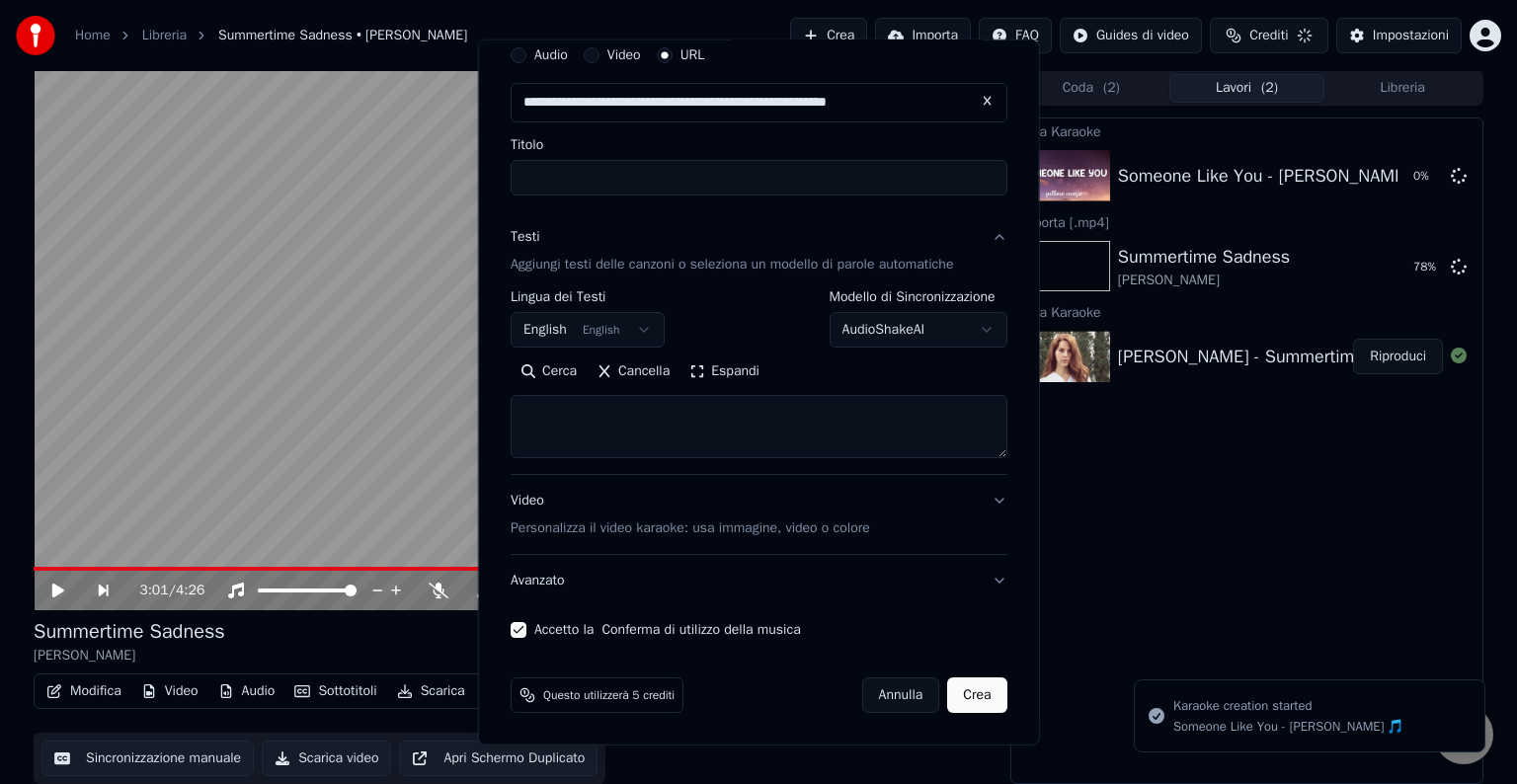 select 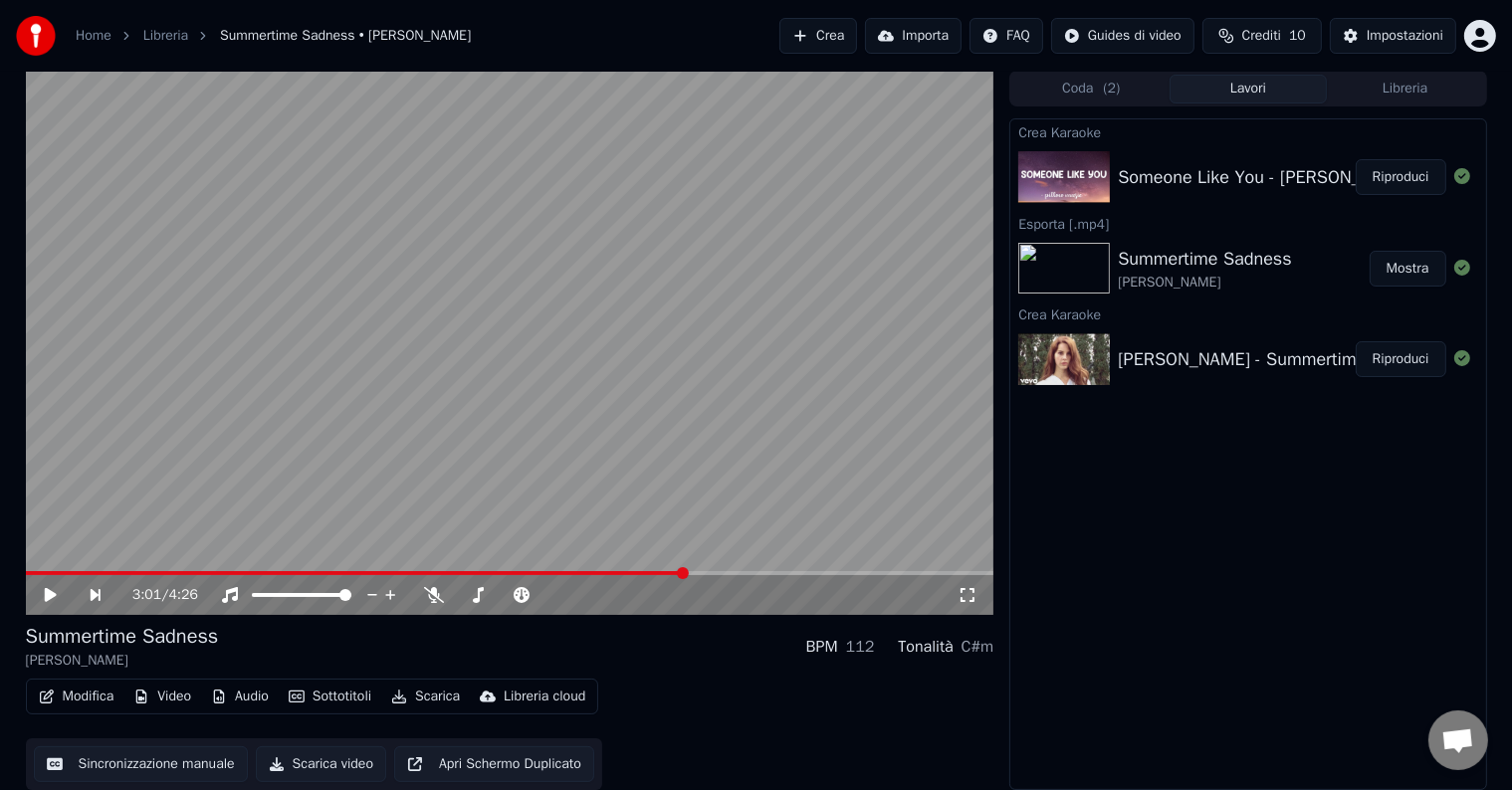 click on "Riproduci" at bounding box center (1401, 177) 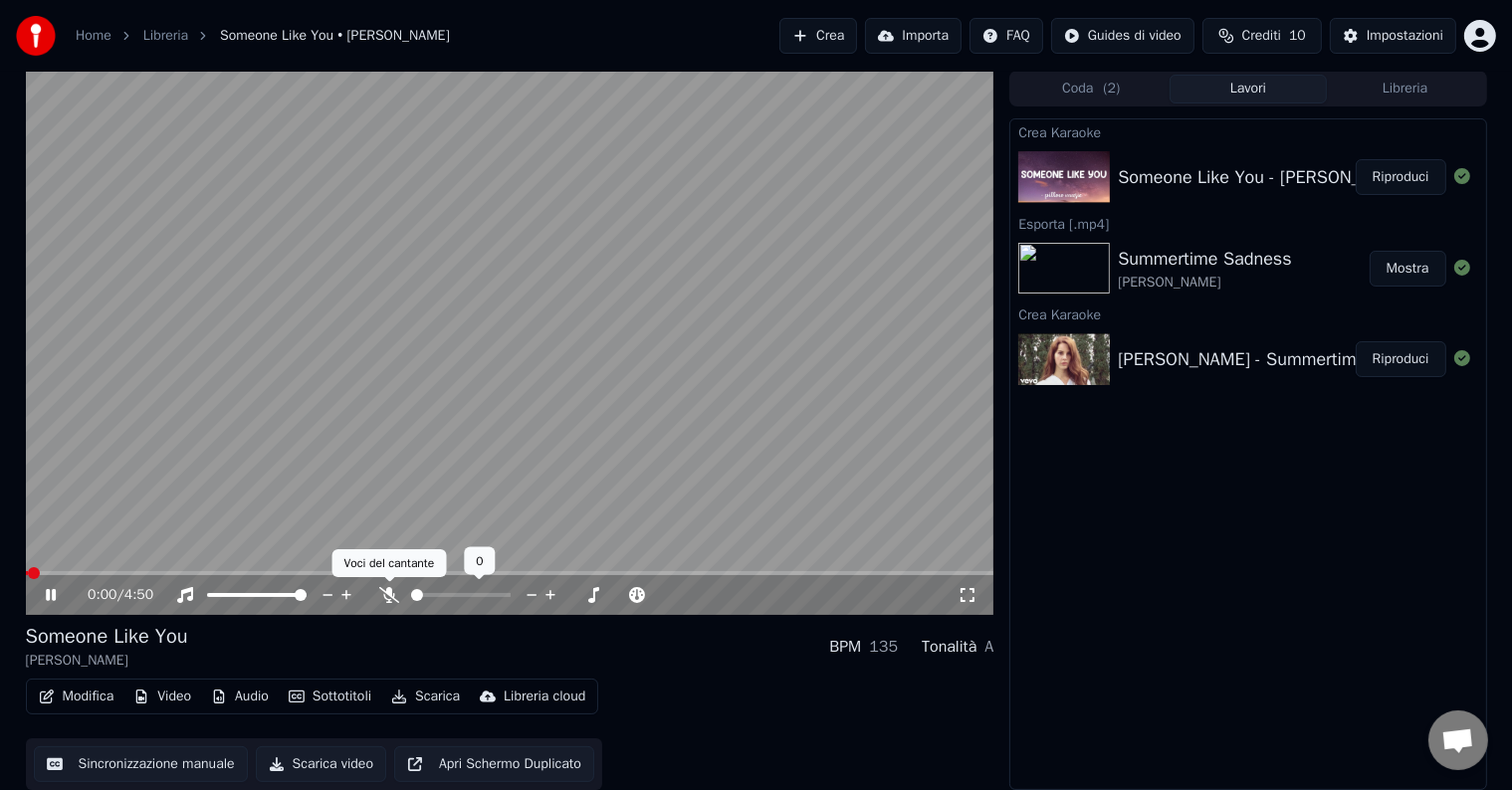 click 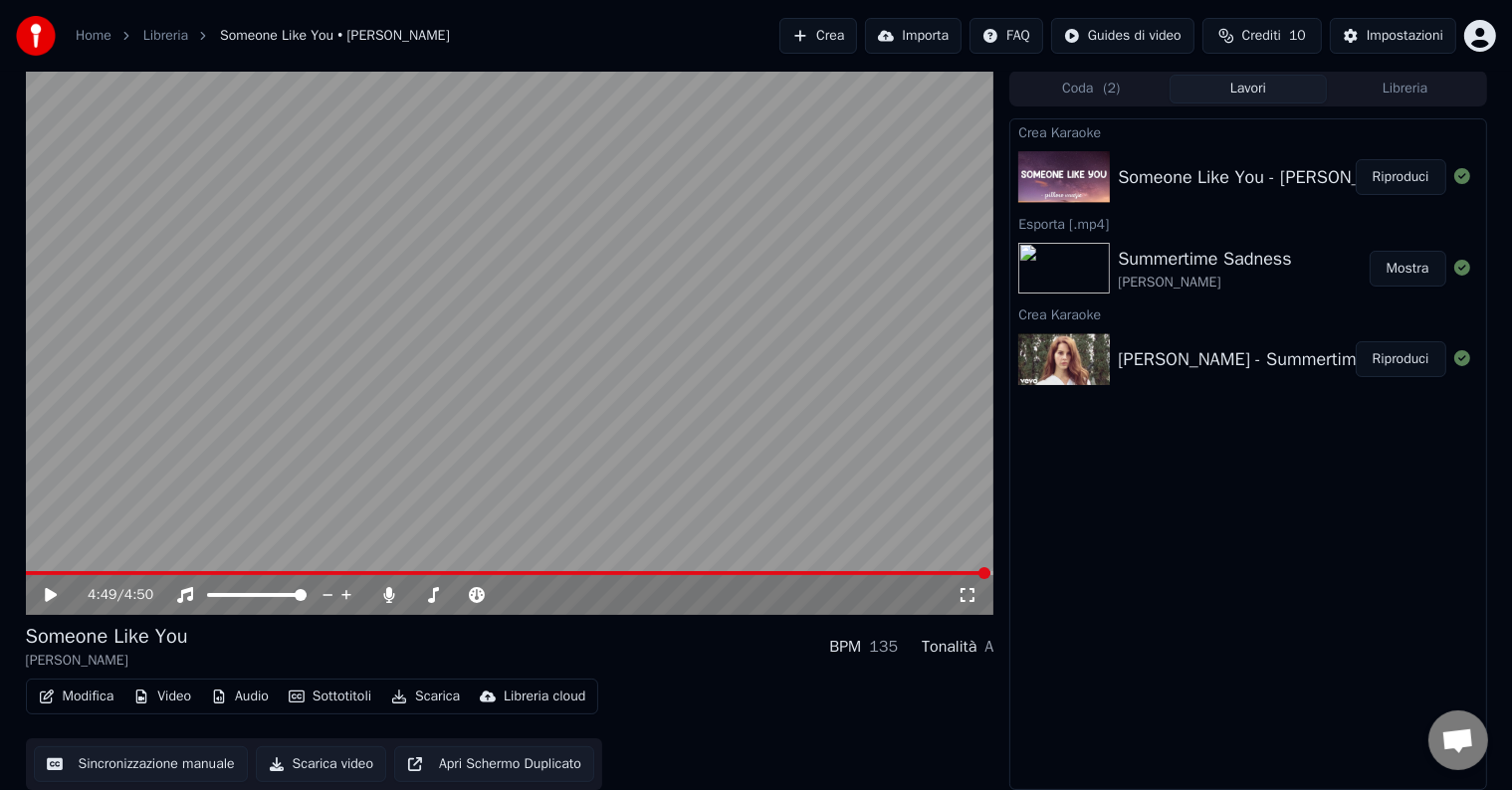 click on "Scarica" at bounding box center [425, 696] 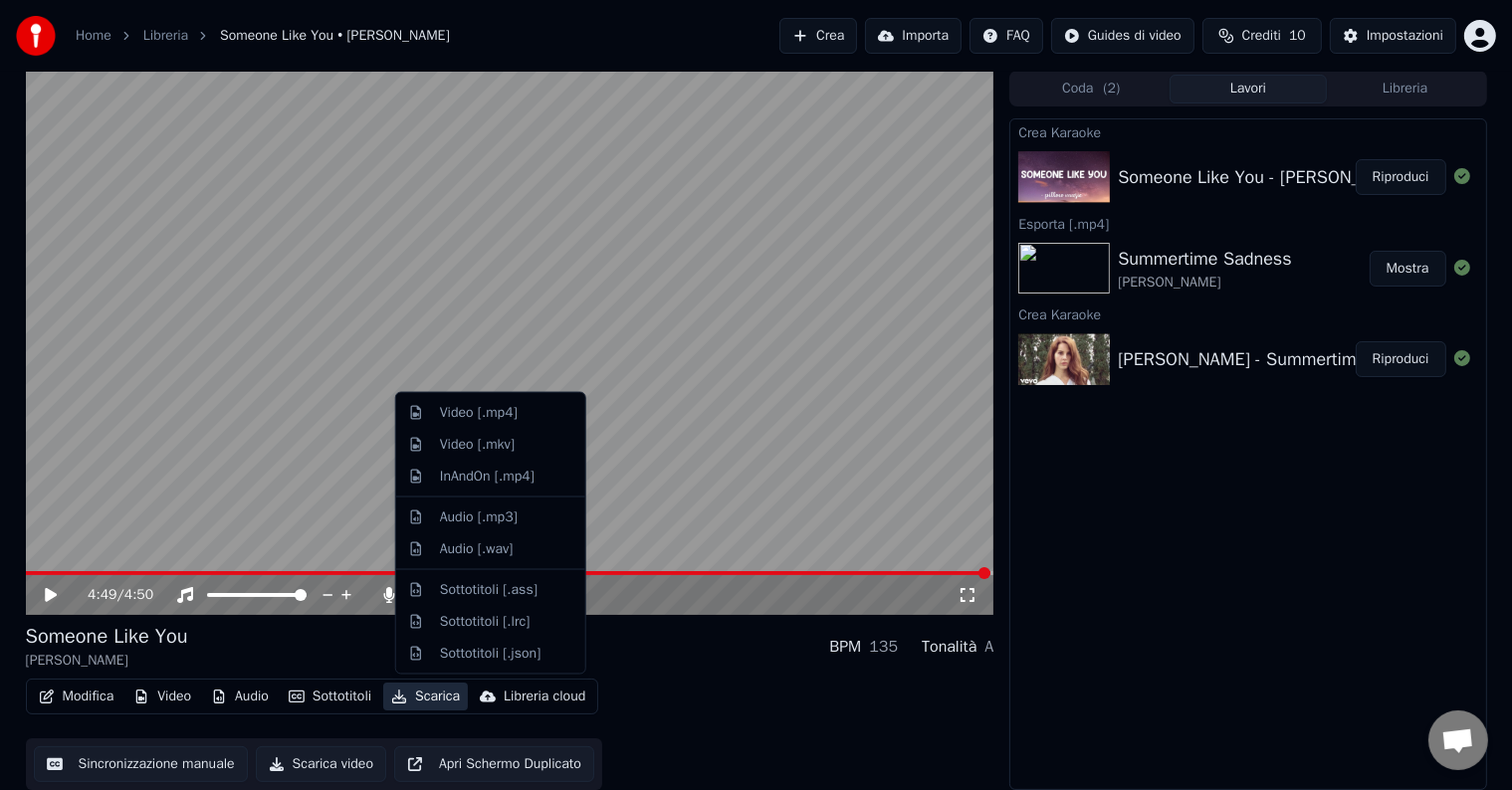 click at bounding box center (510, 342) 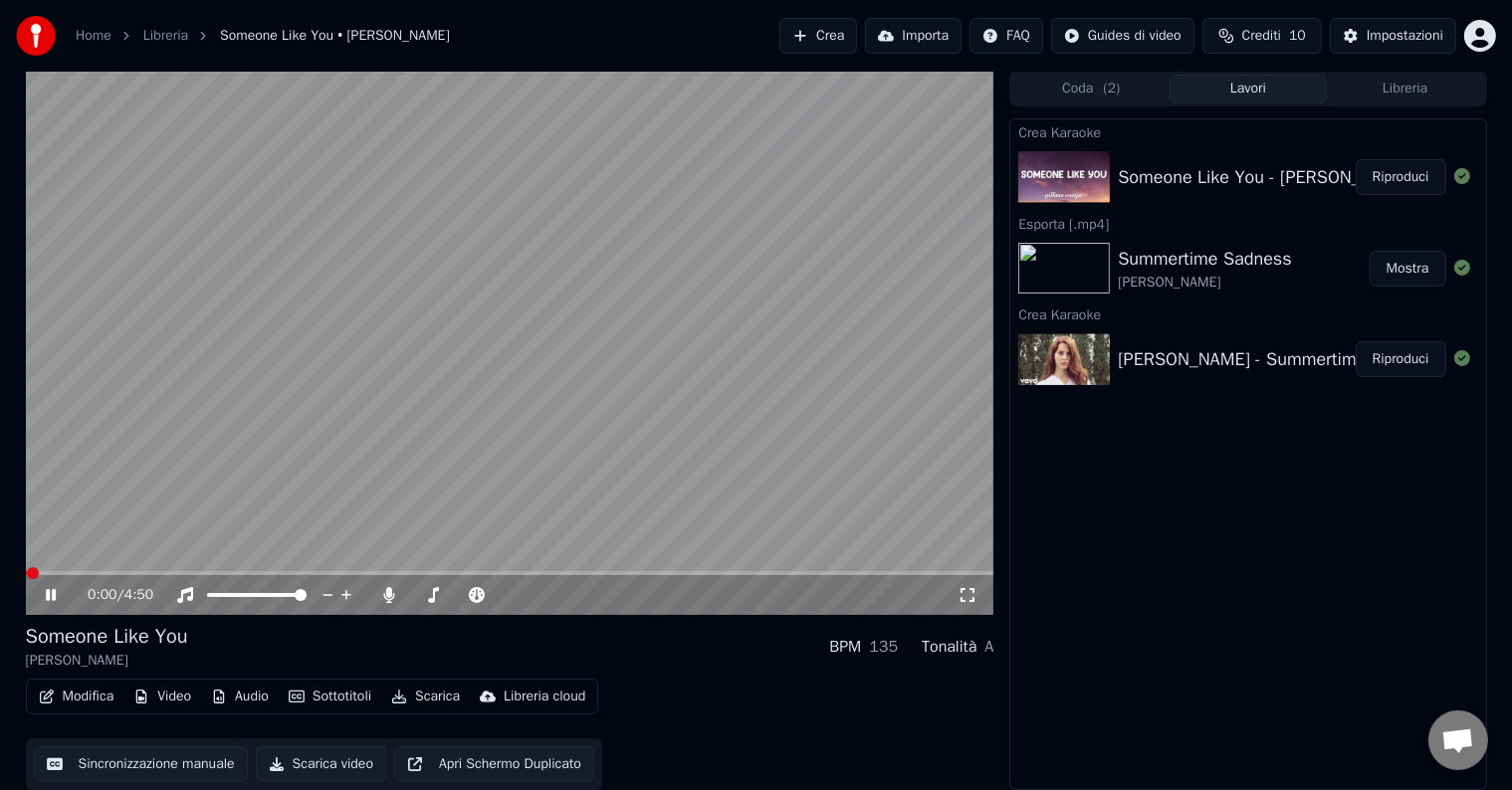 click on "0:00  /  4:50" at bounding box center (523, 595) 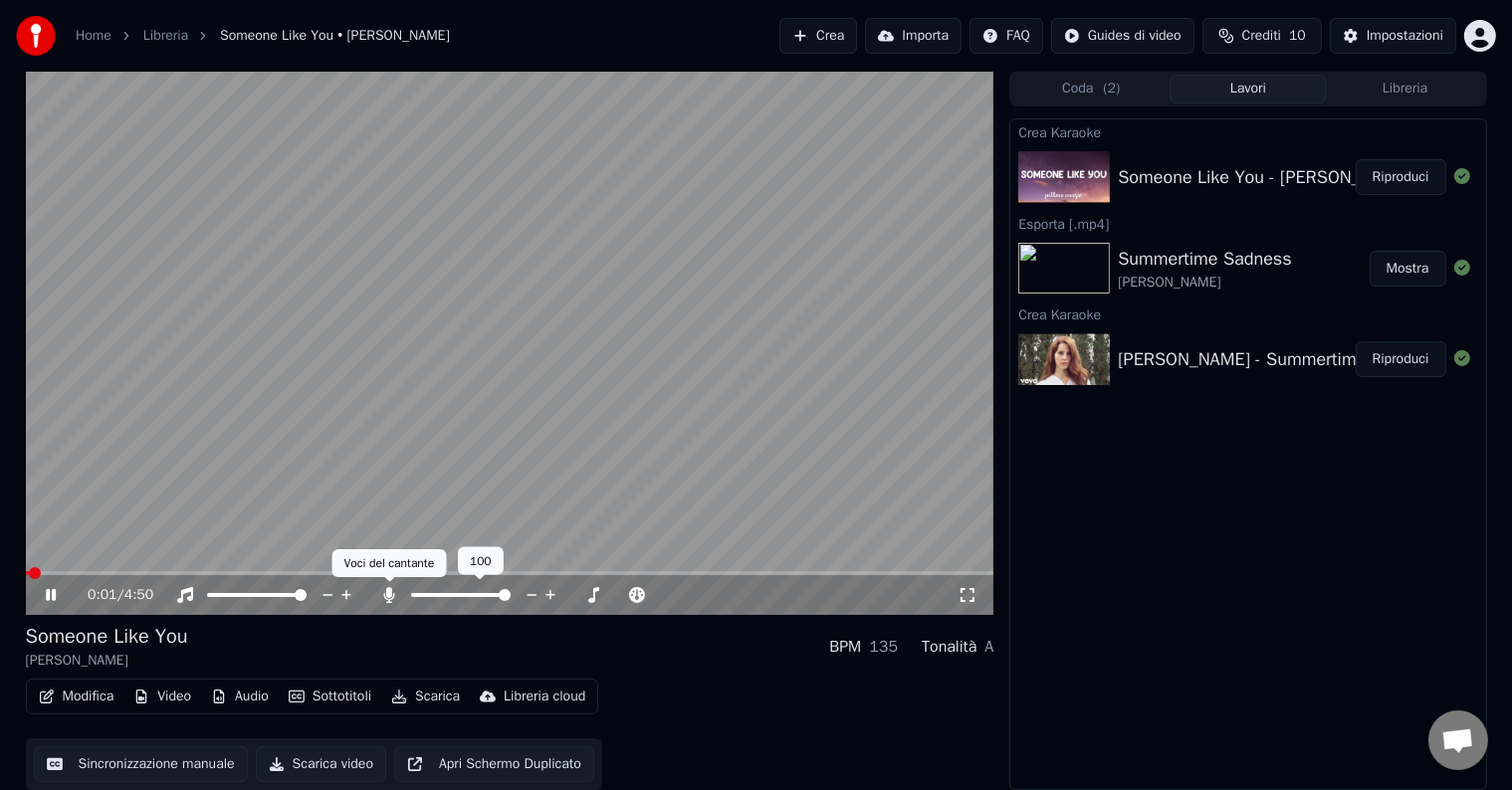 click 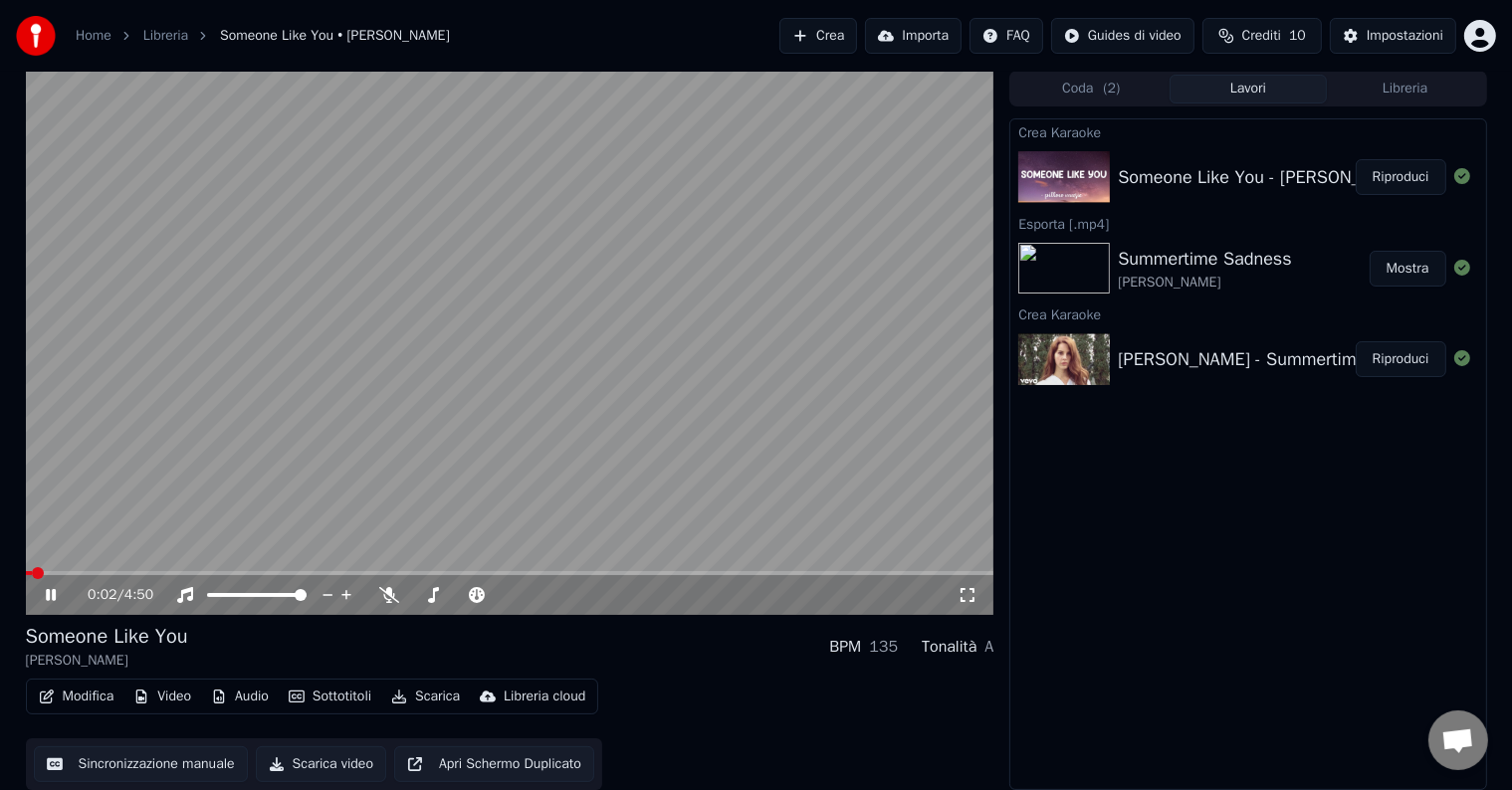 click at bounding box center [510, 342] 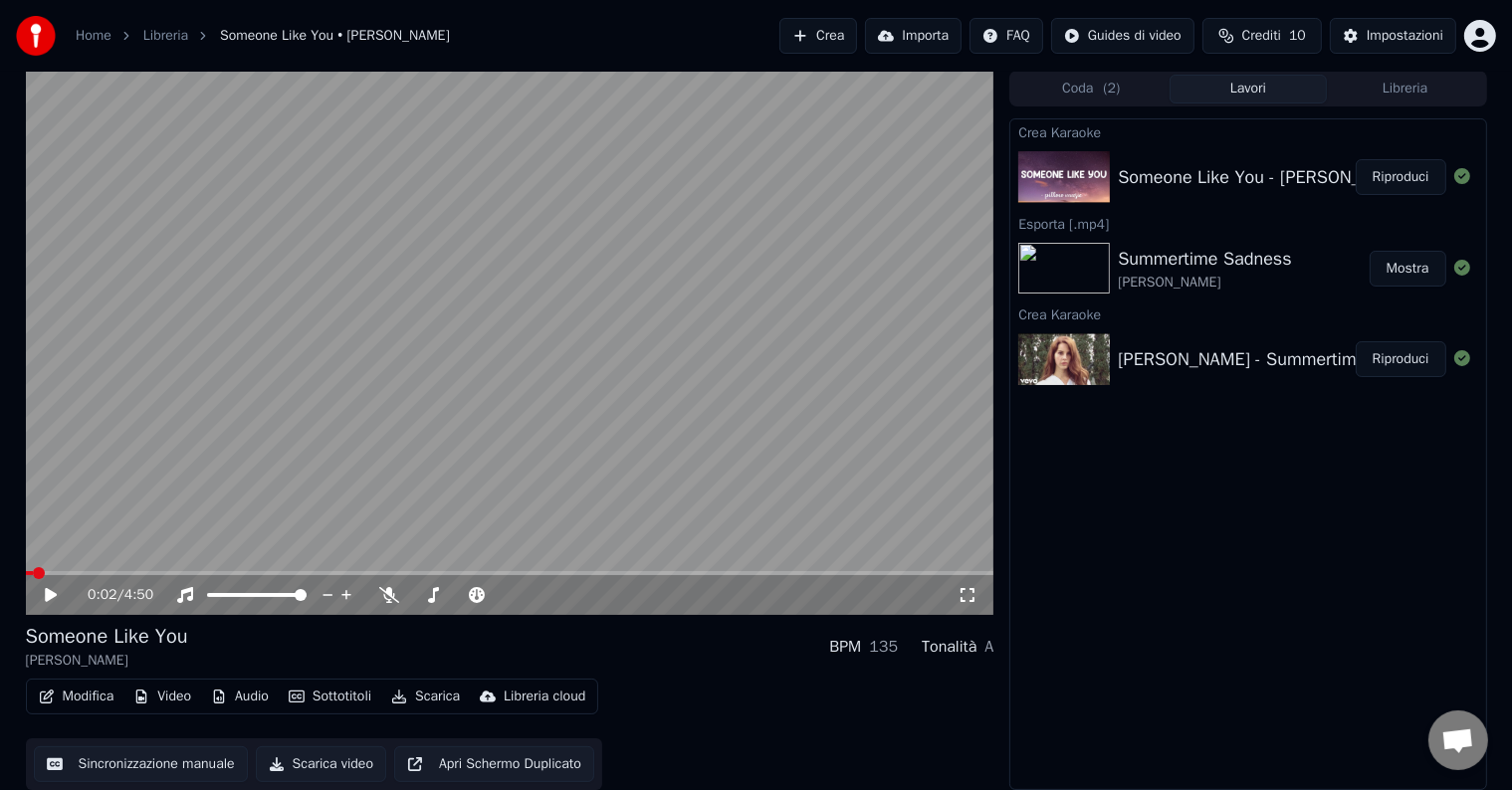 click on "Scarica" at bounding box center [425, 696] 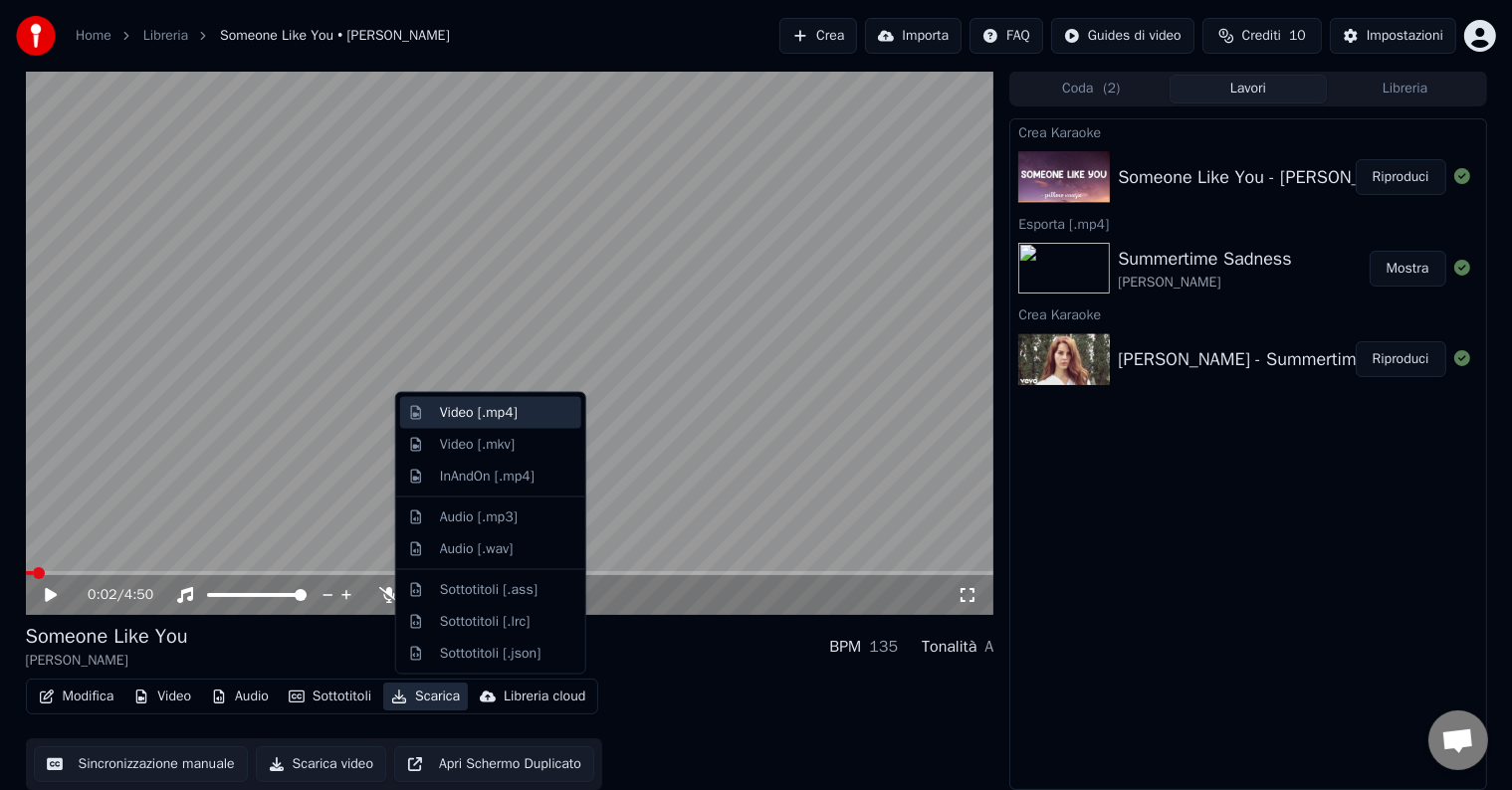 click on "Video [.mp4]" at bounding box center [479, 413] 